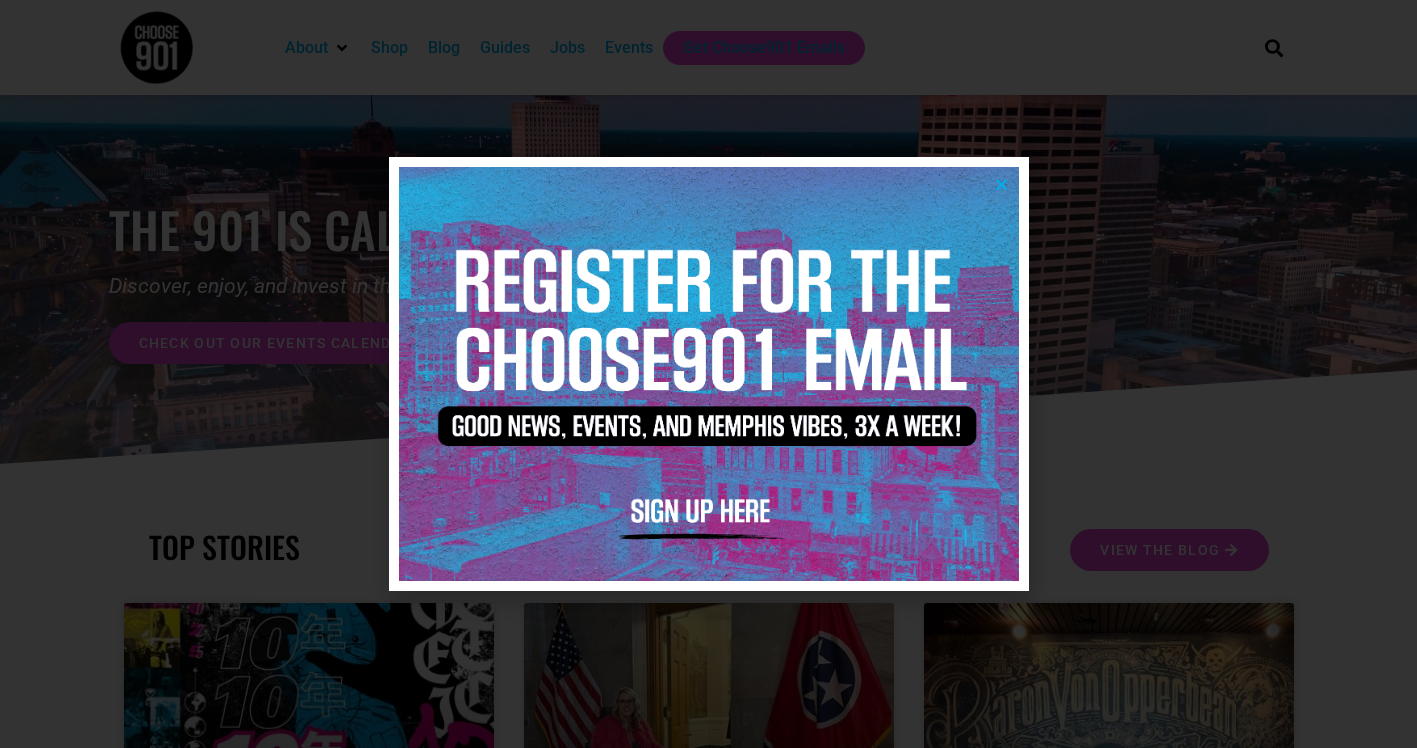 scroll, scrollTop: 100, scrollLeft: 0, axis: vertical 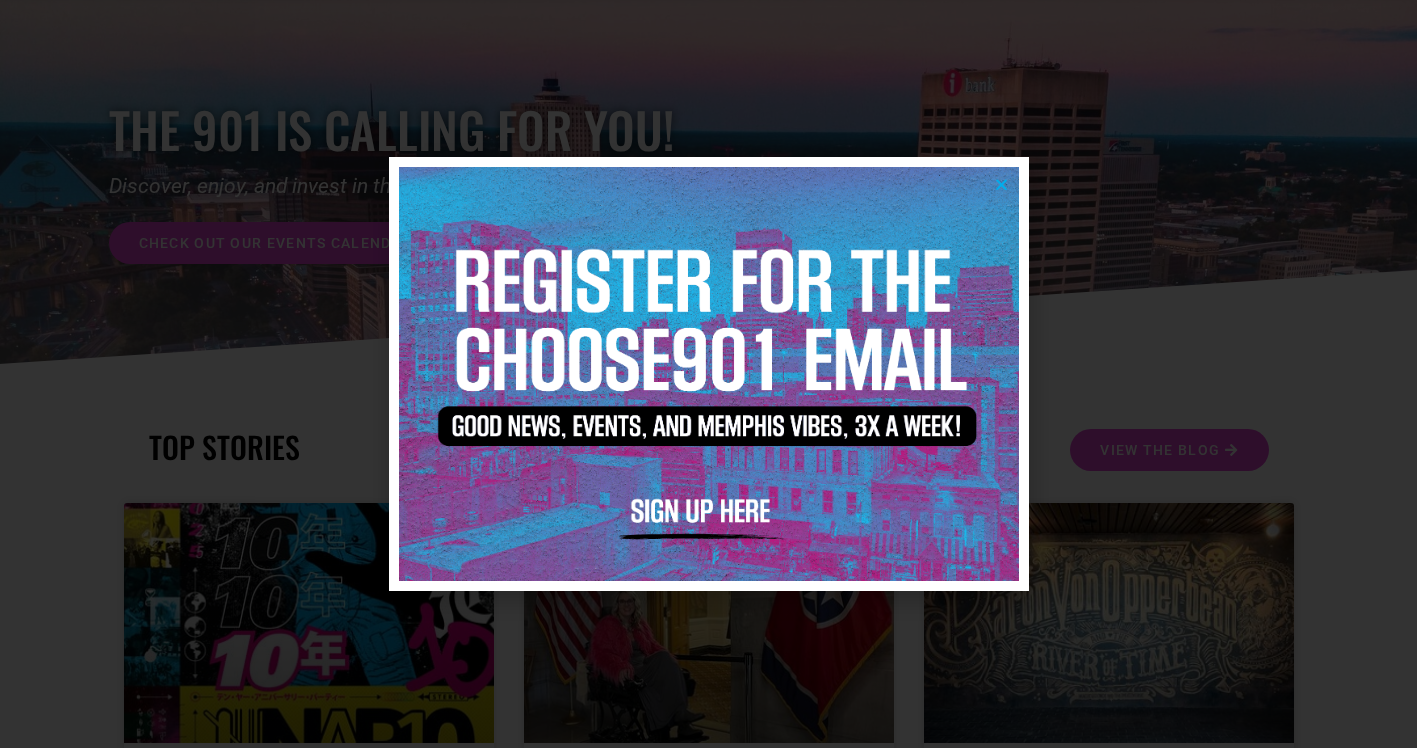 click at bounding box center (709, 373) 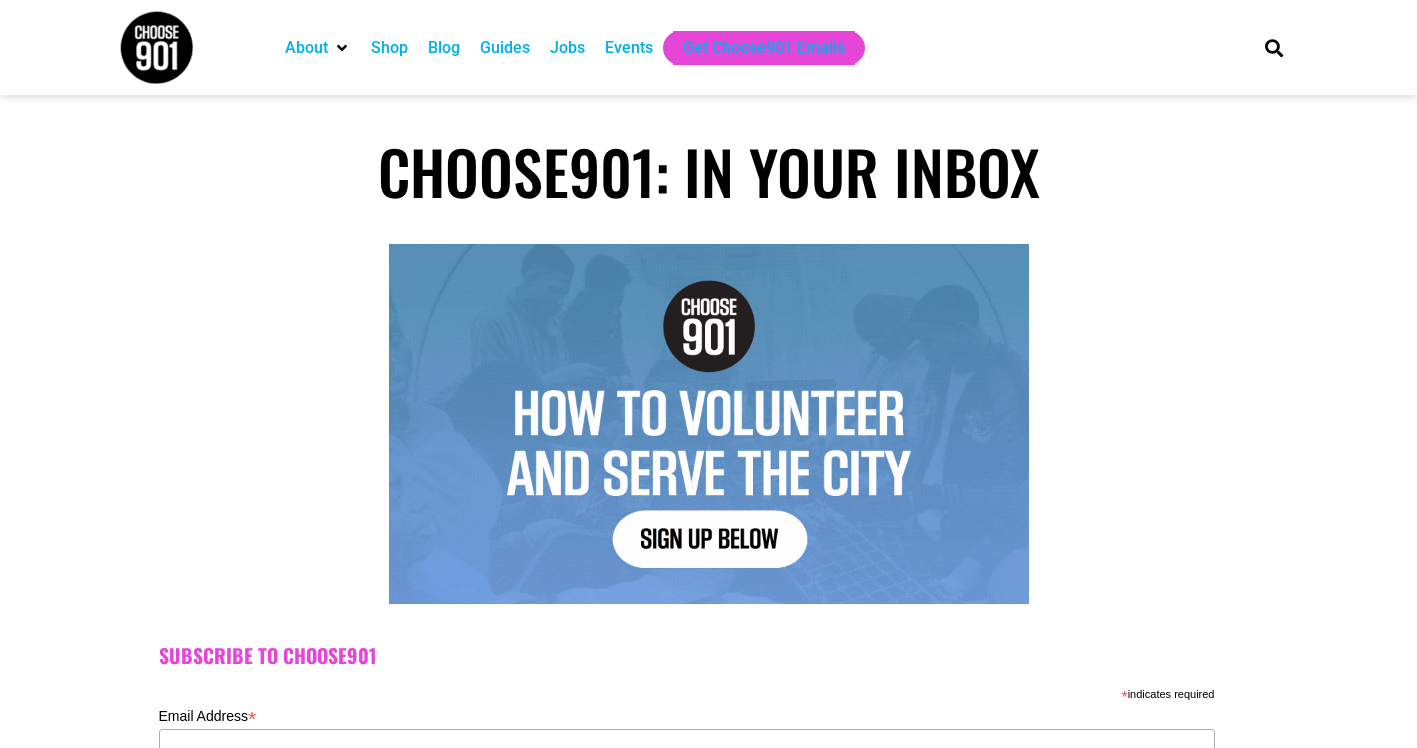 scroll, scrollTop: 0, scrollLeft: 0, axis: both 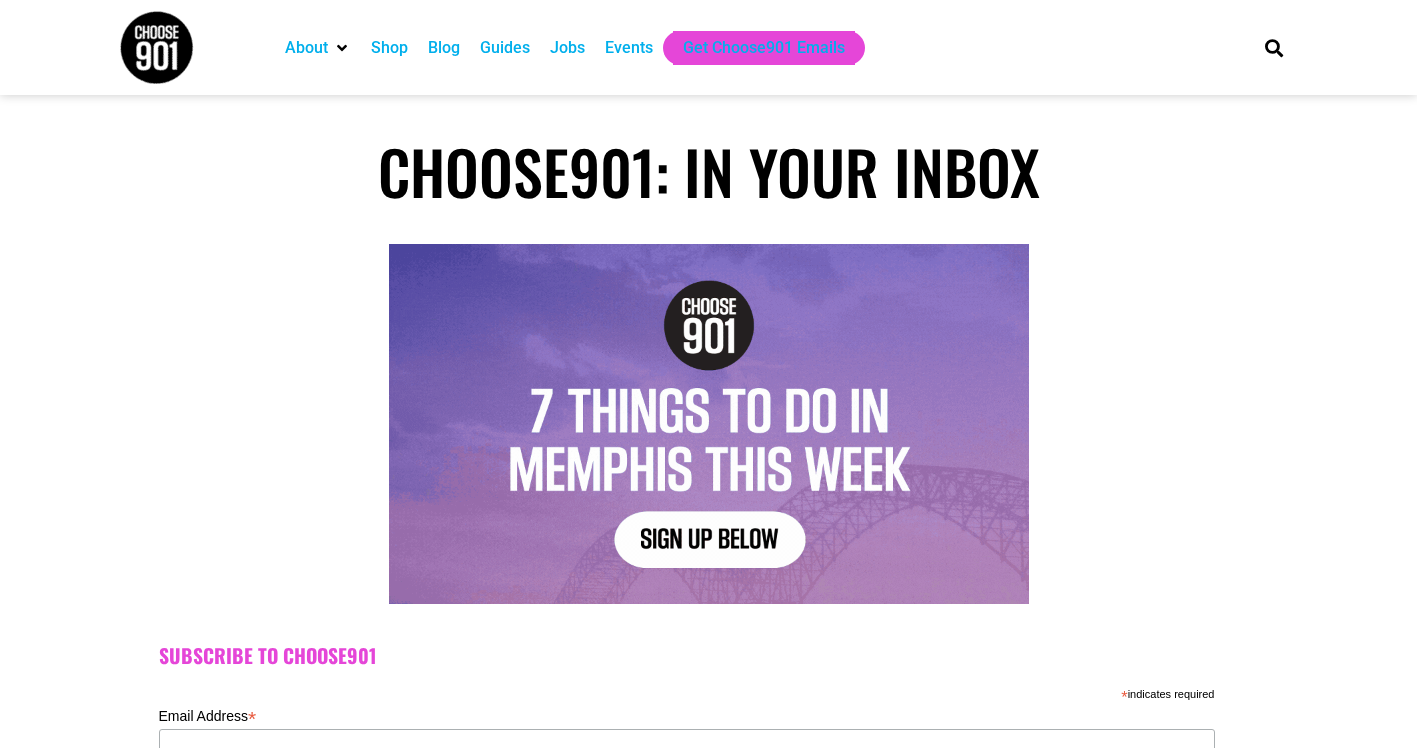 click on "Blog" at bounding box center [444, 48] 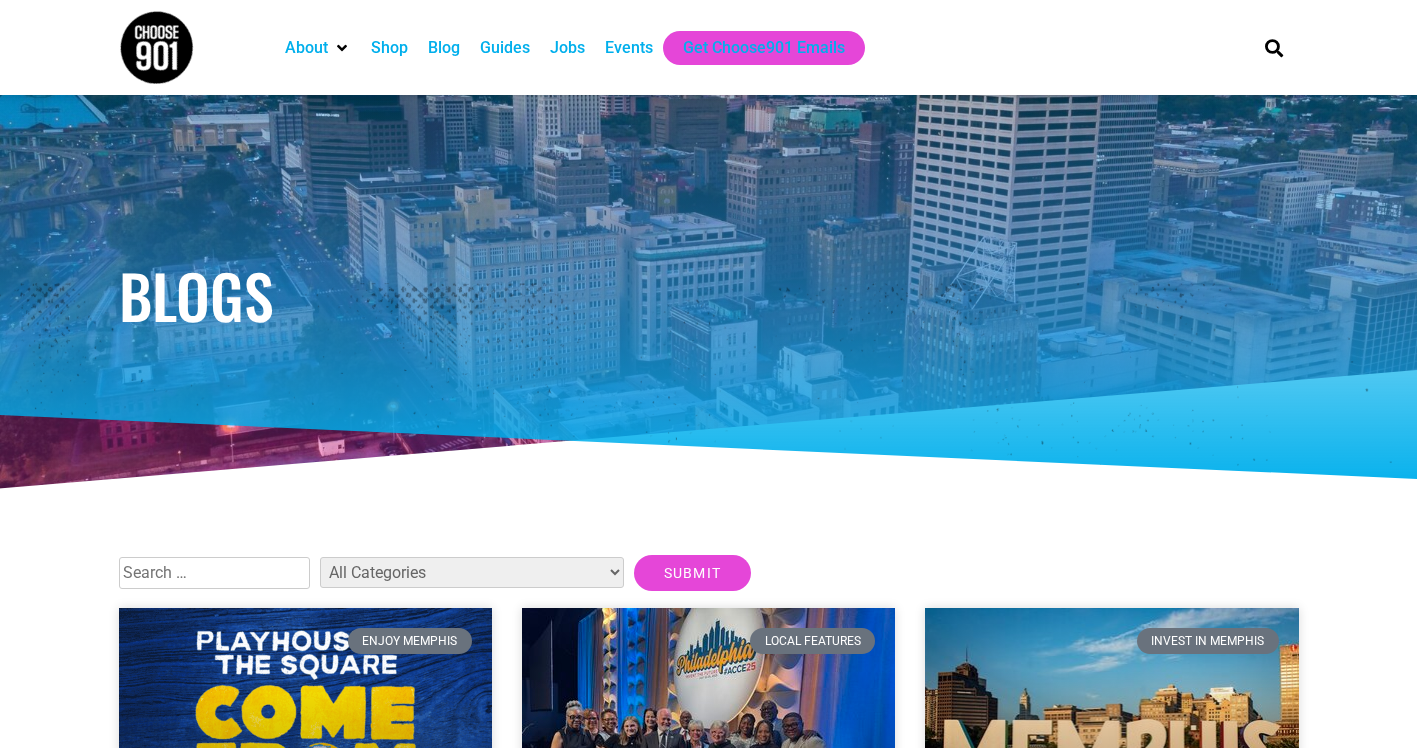 scroll, scrollTop: 0, scrollLeft: 0, axis: both 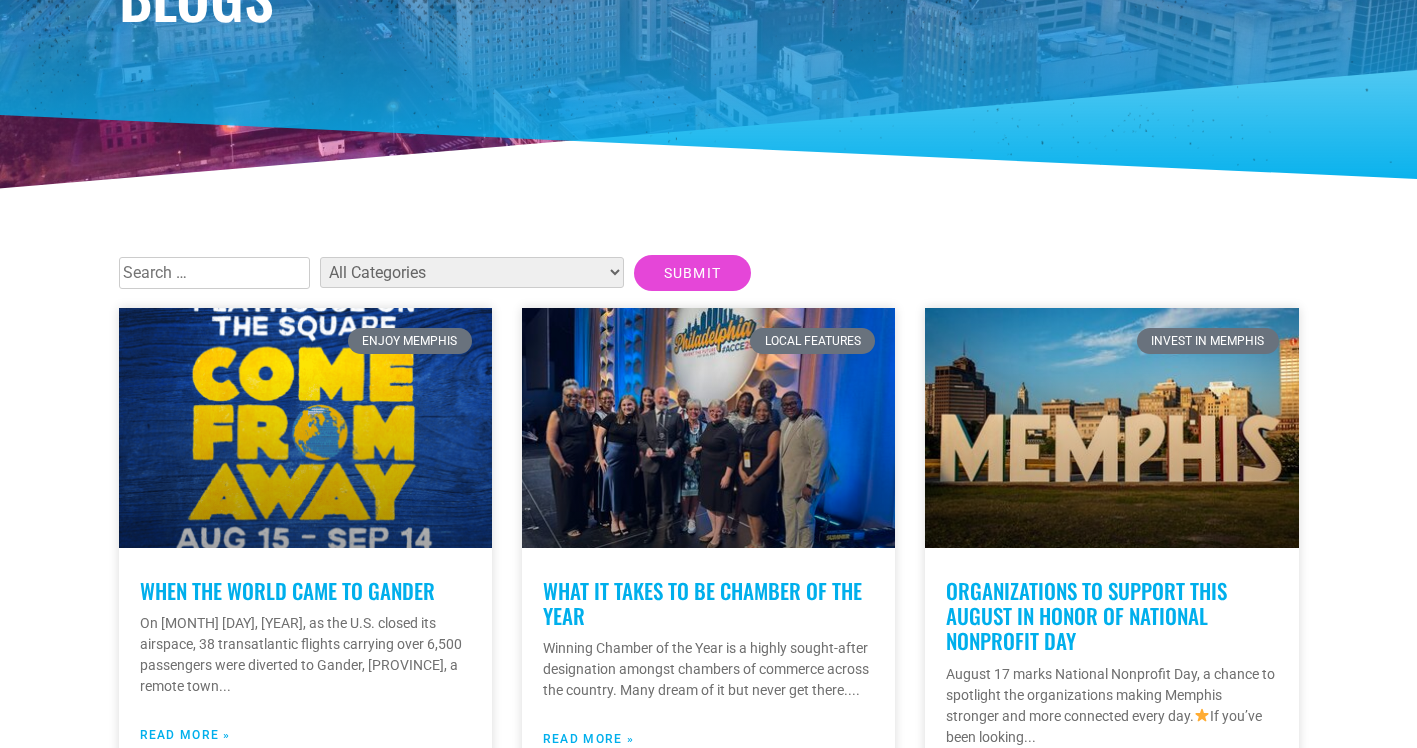click on "All Categories
Articles
Beer
Binghampton Dev. Corporation
Career
Choose901: Alumni Content
Church Health (Scholars + Americorps)
City Leadership
Collegiate School
Compass
Crosstown Arts
Crosstown High
Enjoy Memphis
Enjoy Memphis
Evergreen
Featured
Give901
Grizzlies Prep
Guide
Impact America of Tennessee
Invest in Memphis
Invest in Memphis
Invest Opportunities
Las Americas Memphis
Local Features
Memphis Athletic Ministries
Memphis Events
Memphis Grizzlies Foundation
Memphis Teacher Residency
Move to Memphis
New Hope Academy
News
outside the loop
Partner
Serve901
Soulsville
Soulsville Charter School
Sports
Stax Music Academy
Streets Ministries
Teach for America
Teach901
The Arts
Theatre
Uncategorized
Volunteer Odyssey
WYXR" at bounding box center [472, 272] 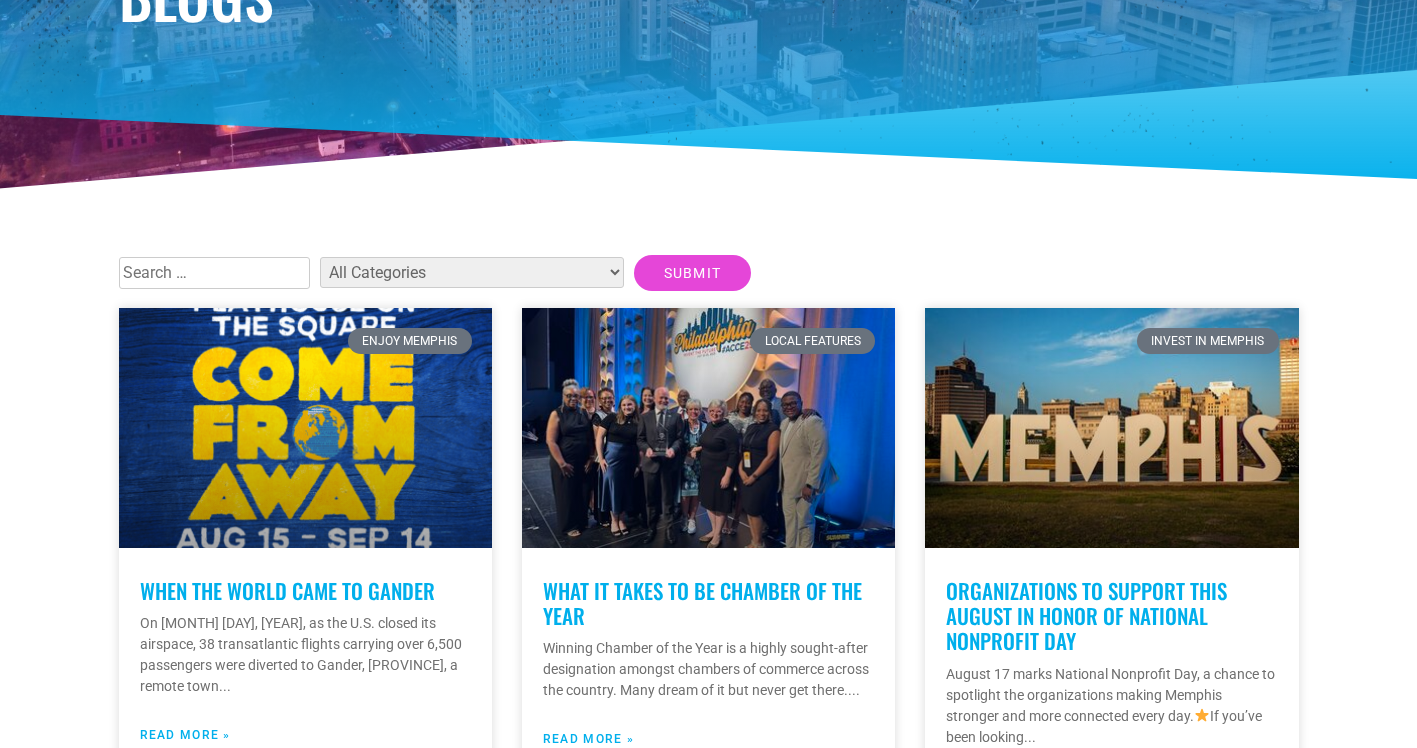 select on "34" 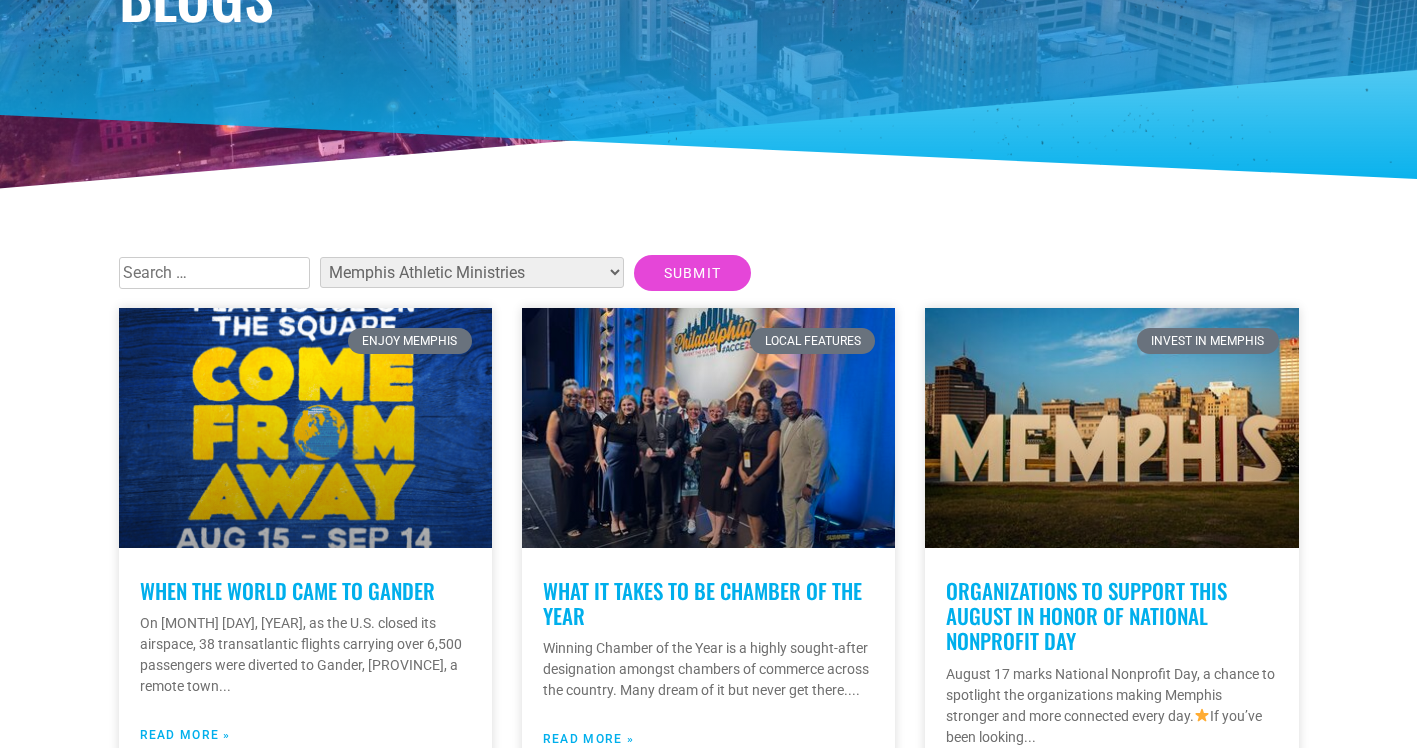 click on "All Categories
Articles
Beer
Binghampton Dev. Corporation
Career
Choose901: Alumni Content
Church Health (Scholars + Americorps)
City Leadership
Collegiate School
Compass
Crosstown Arts
Crosstown High
Enjoy Memphis
Enjoy Memphis
Evergreen
Featured
Give901
Grizzlies Prep
Guide
Impact America of Tennessee
Invest in Memphis
Invest in Memphis
Invest Opportunities
Las Americas Memphis
Local Features
Memphis Athletic Ministries
Memphis Events
Memphis Grizzlies Foundation
Memphis Teacher Residency
Move to Memphis
New Hope Academy
News
outside the loop
Partner
Serve901
Soulsville
Soulsville Charter School
Sports
Stax Music Academy
Streets Ministries
Teach for America
Teach901
The Arts
Theatre
Uncategorized
Volunteer Odyssey
WYXR" at bounding box center [472, 272] 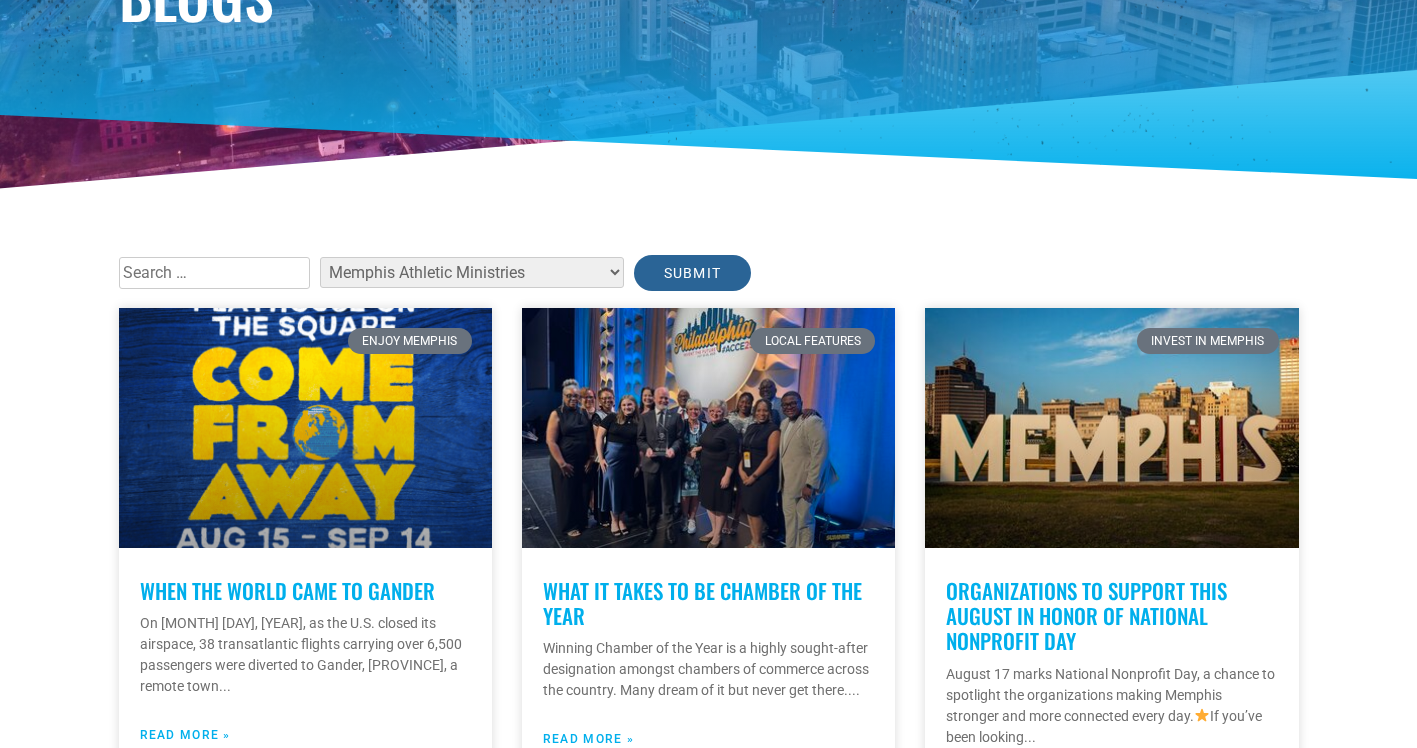click on "Submit" at bounding box center (693, 273) 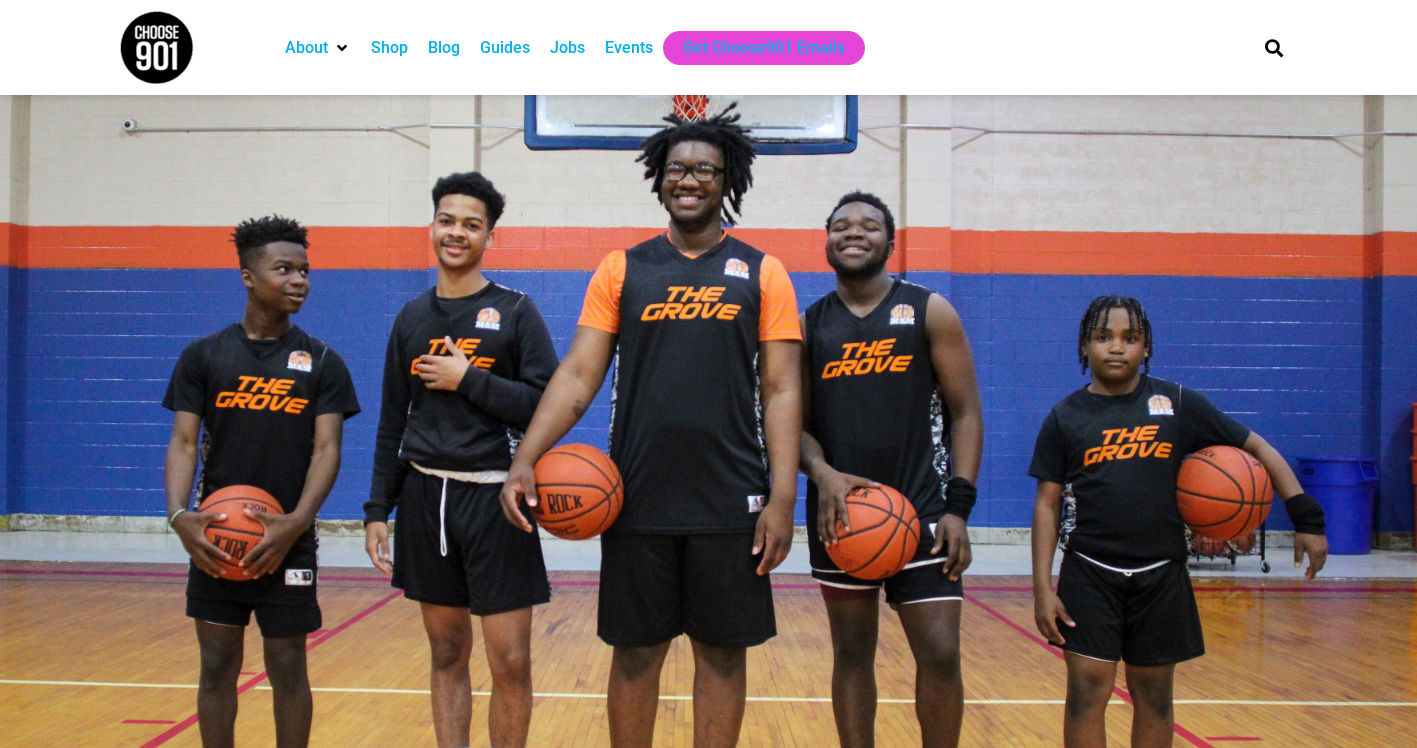 scroll, scrollTop: 0, scrollLeft: 0, axis: both 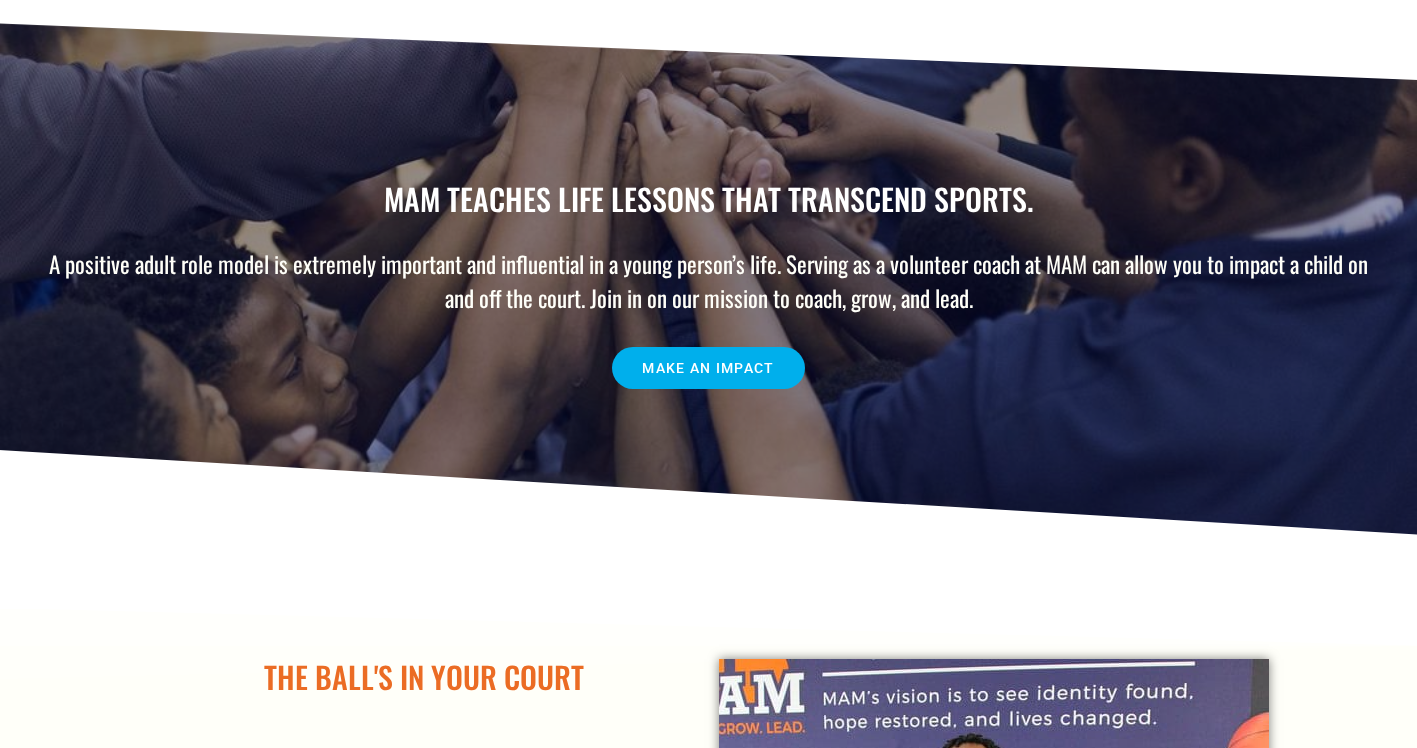 click on "Make an Impact" at bounding box center (708, 368) 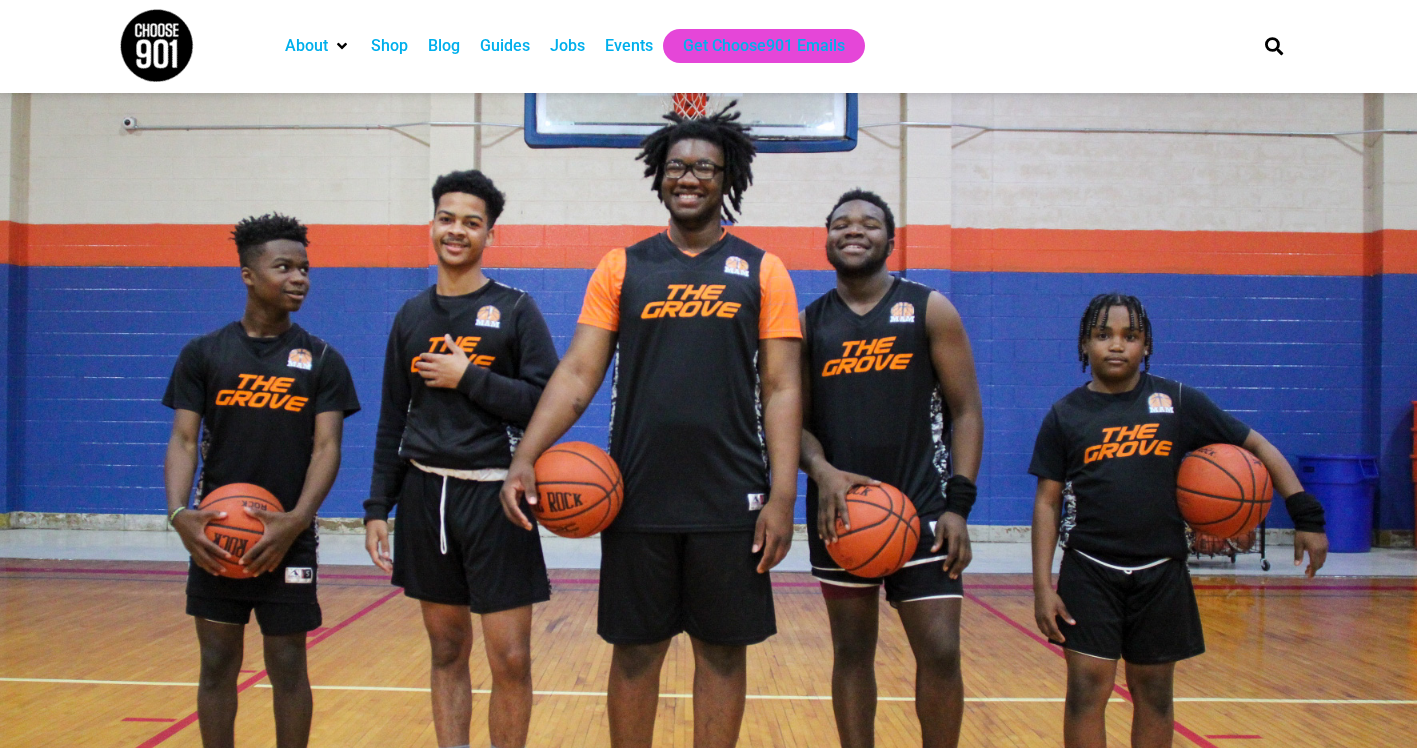 scroll, scrollTop: 0, scrollLeft: 0, axis: both 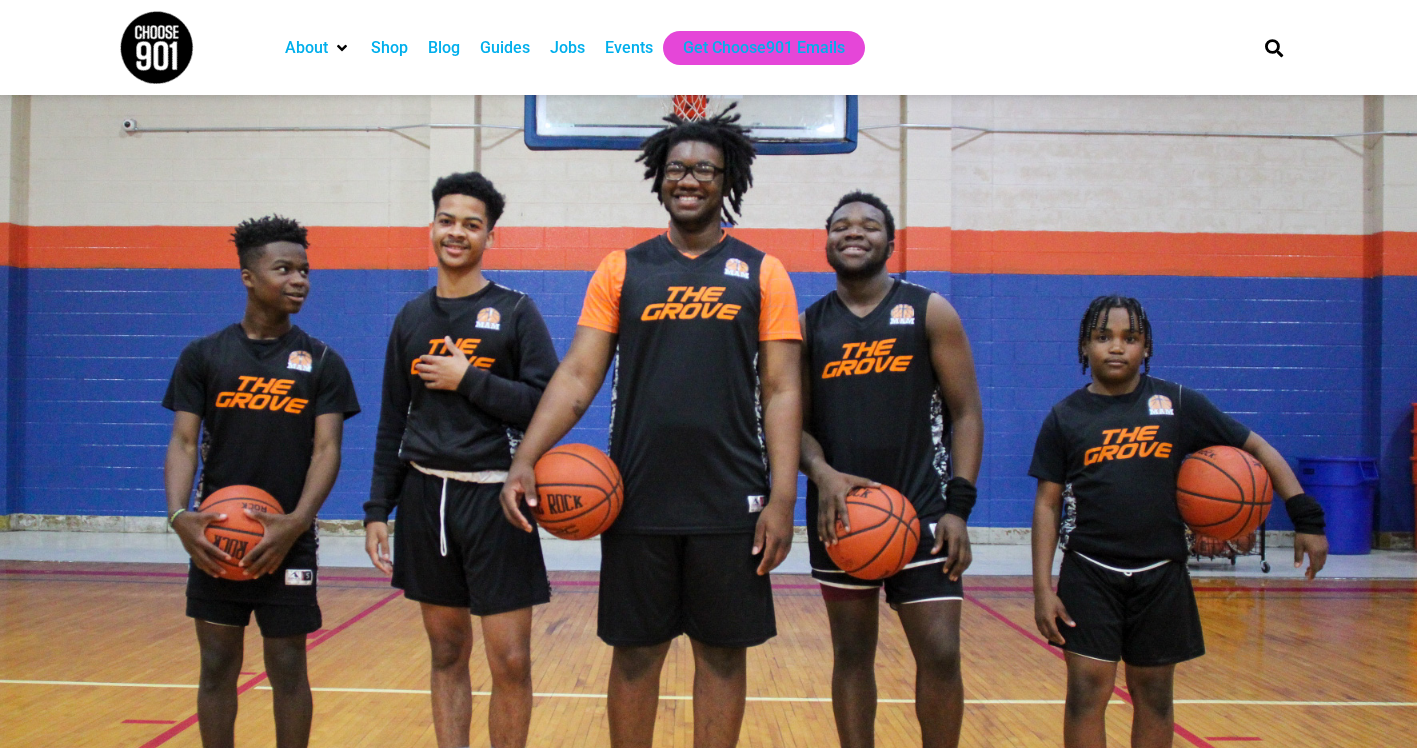 click on "Jobs" at bounding box center [567, 48] 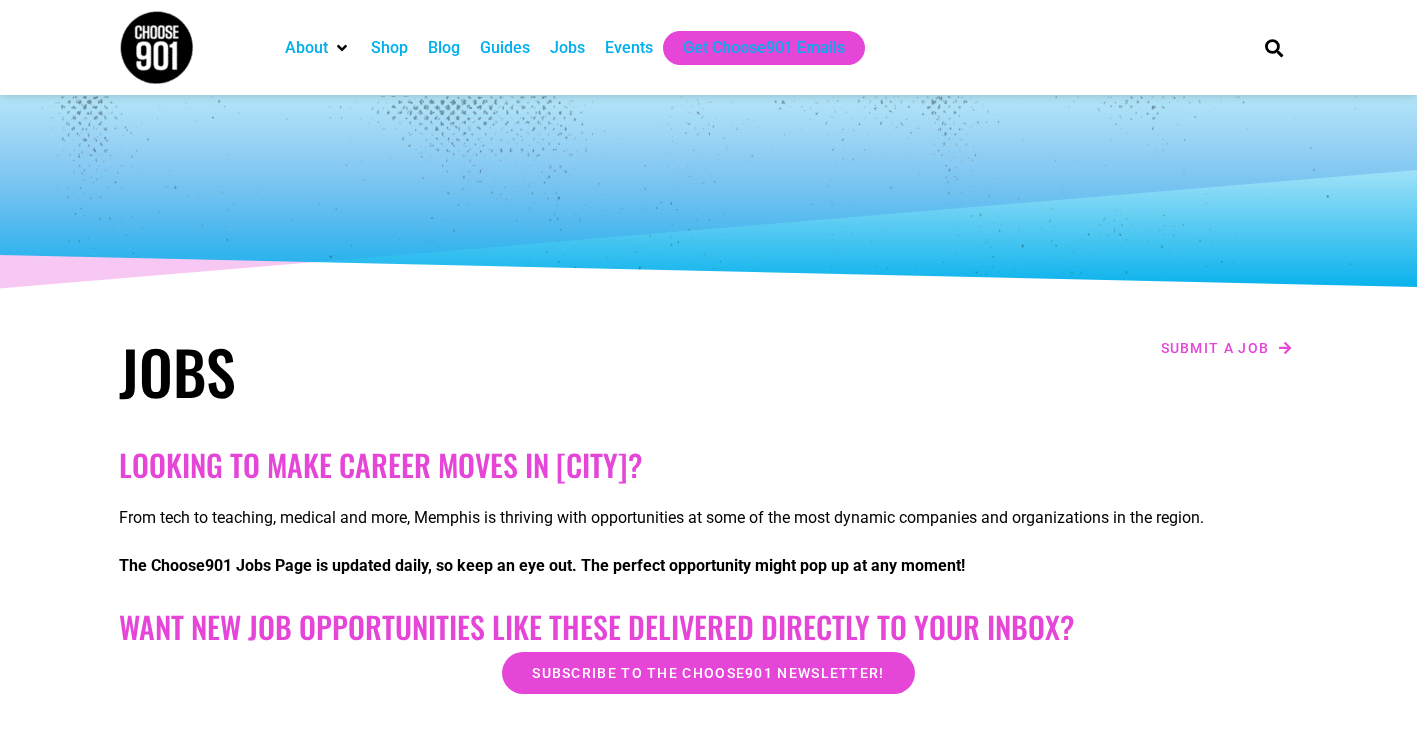scroll, scrollTop: 0, scrollLeft: 0, axis: both 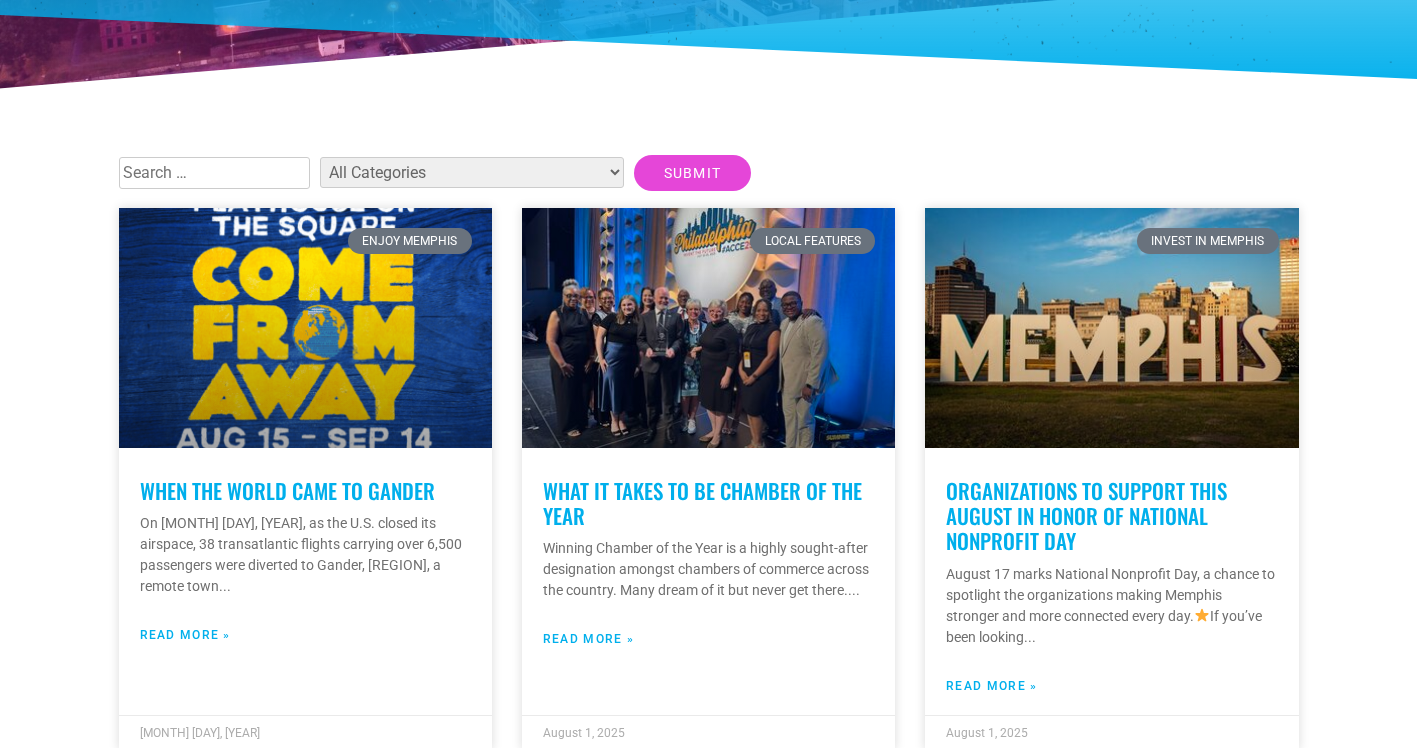 click at bounding box center (214, 173) 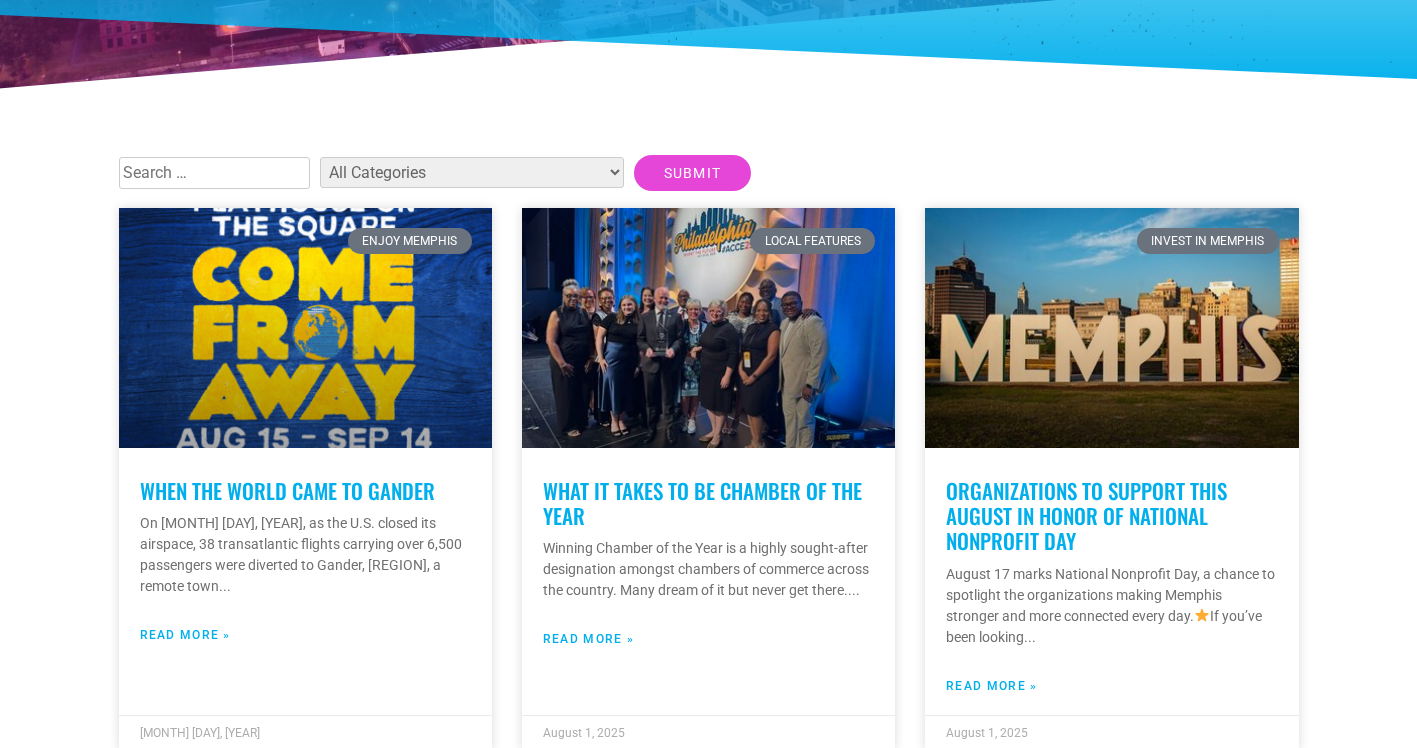 click on "All Categories
Articles
Beer
Binghampton Dev. Corporation
Career
Choose901: Alumni Content
Church Health (Scholars + Americorps)
City Leadership
Collegiate School
Compass
Crosstown Arts
Crosstown High
Enjoy Memphis
Enjoy Memphis
Evergreen
Featured
Give901
Grizzlies Prep
Guide
Impact America of Tennessee
Invest in Memphis
Invest in Memphis
Invest Opportunities
Las Americas Memphis
Local Features
Memphis Athletic Ministries
Memphis Events
Memphis Grizzlies Foundation
Memphis Teacher Residency
Move to Memphis
New Hope Academy
News
outside the loop
Partner
Serve901
Soulsville
Soulsville Charter School
Sports
Stax Music Academy
Streets Ministries
Teach for America
Teach901
The Arts
Theatre
Uncategorized
Volunteer Odyssey
WYXR" at bounding box center (472, 172) 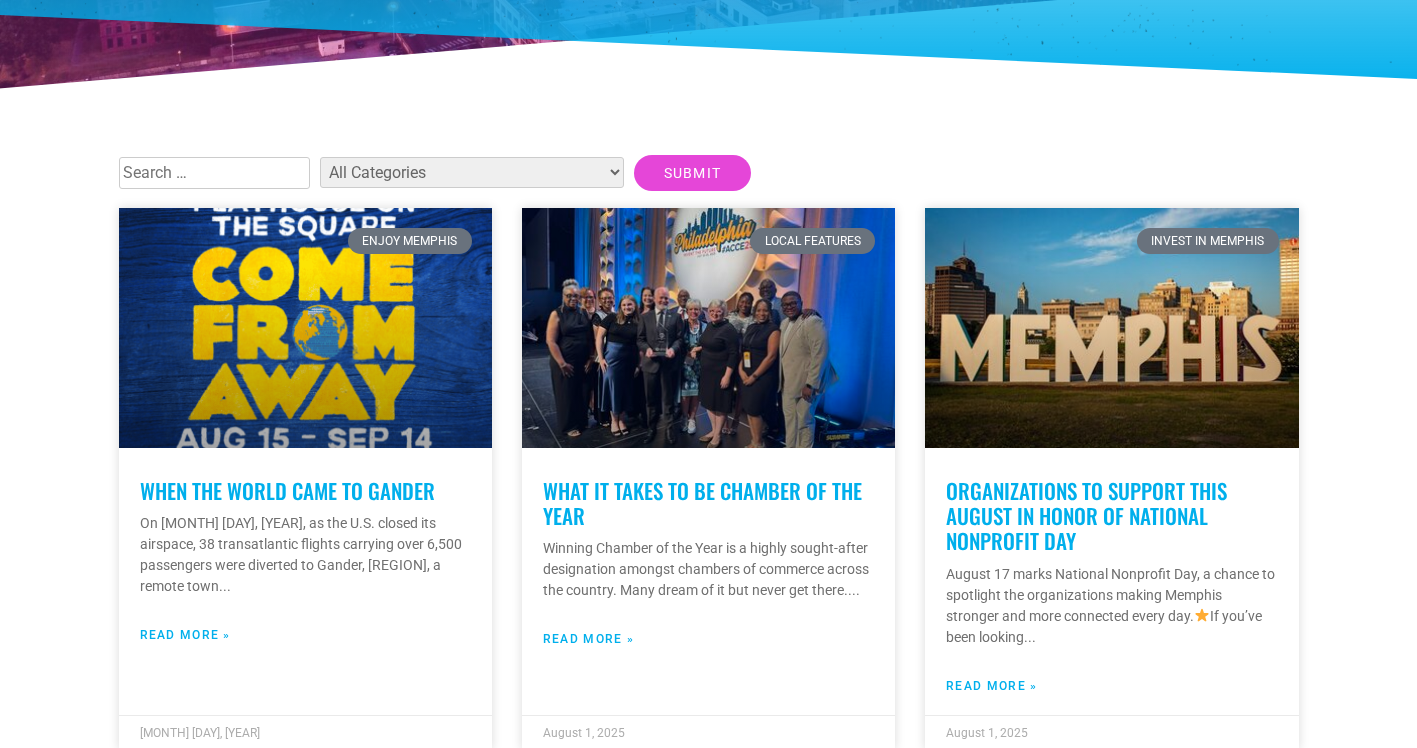 select on "30" 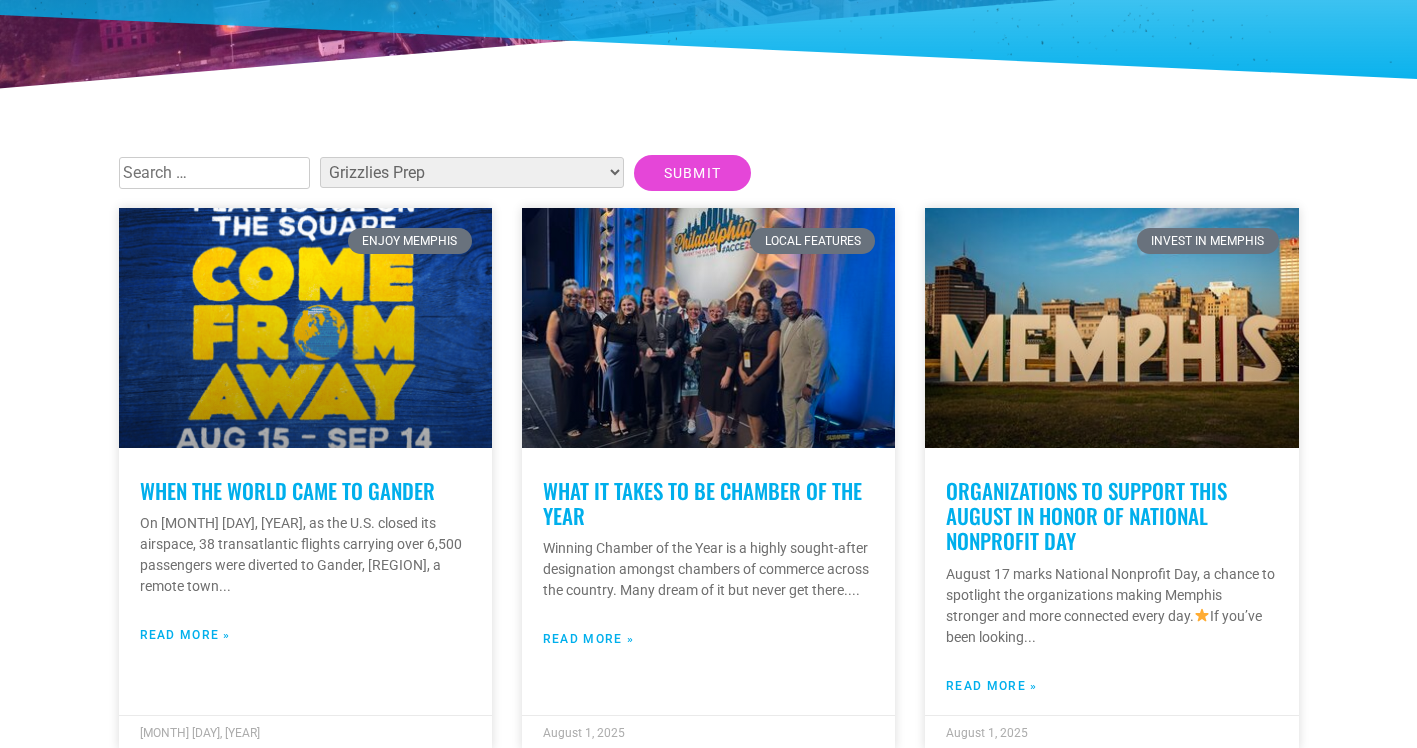 click on "All Categories
Articles
Beer
Binghampton Dev. Corporation
Career
Choose901: Alumni Content
Church Health (Scholars + Americorps)
City Leadership
Collegiate School
Compass
Crosstown Arts
Crosstown High
Enjoy Memphis
Enjoy Memphis
Evergreen
Featured
Give901
Grizzlies Prep
Guide
Impact America of Tennessee
Invest in Memphis
Invest in Memphis
Invest Opportunities
Las Americas Memphis
Local Features
Memphis Athletic Ministries
Memphis Events
Memphis Grizzlies Foundation
Memphis Teacher Residency
Move to Memphis
New Hope Academy
News
outside the loop
Partner
Serve901
Soulsville
Soulsville Charter School
Sports
Stax Music Academy
Streets Ministries
Teach for America
Teach901
The Arts
Theatre
Uncategorized
Volunteer Odyssey
WYXR" at bounding box center (472, 172) 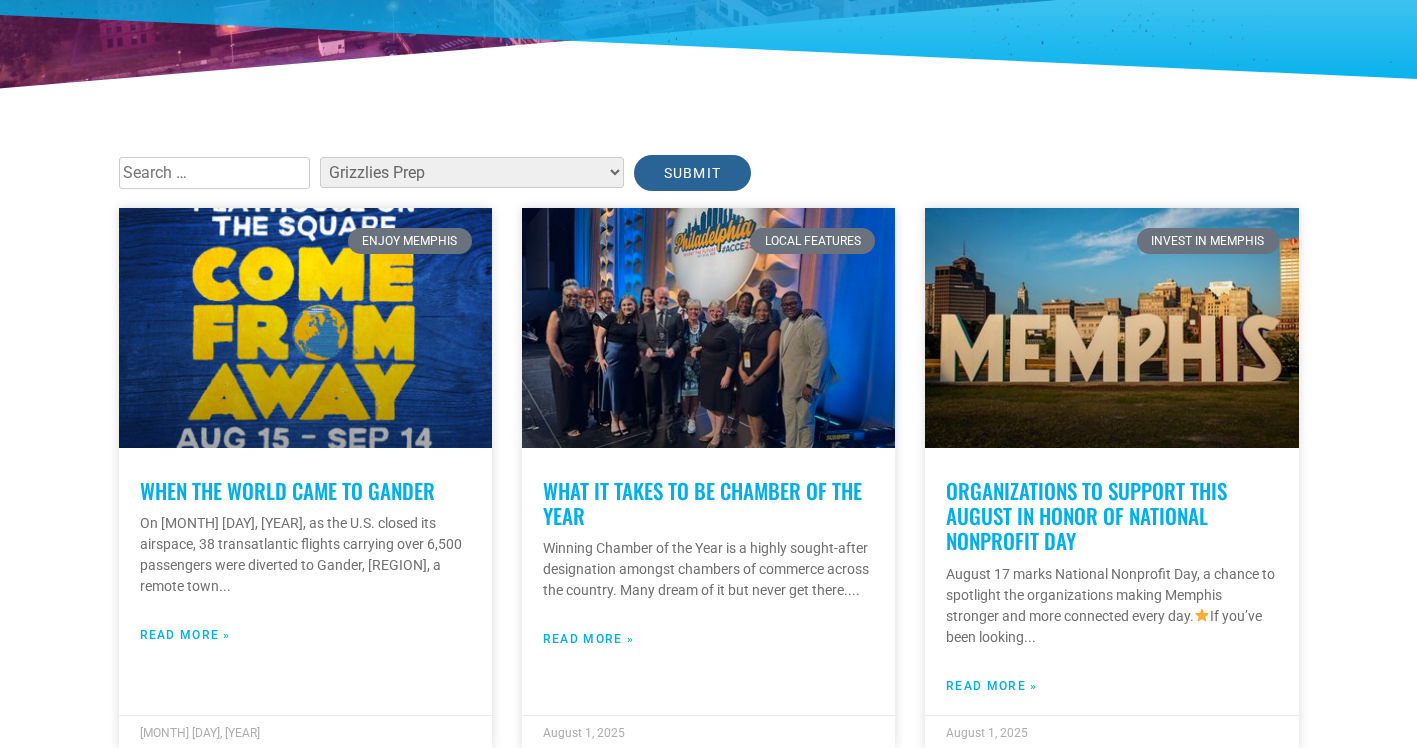 click on "Submit" at bounding box center [693, 173] 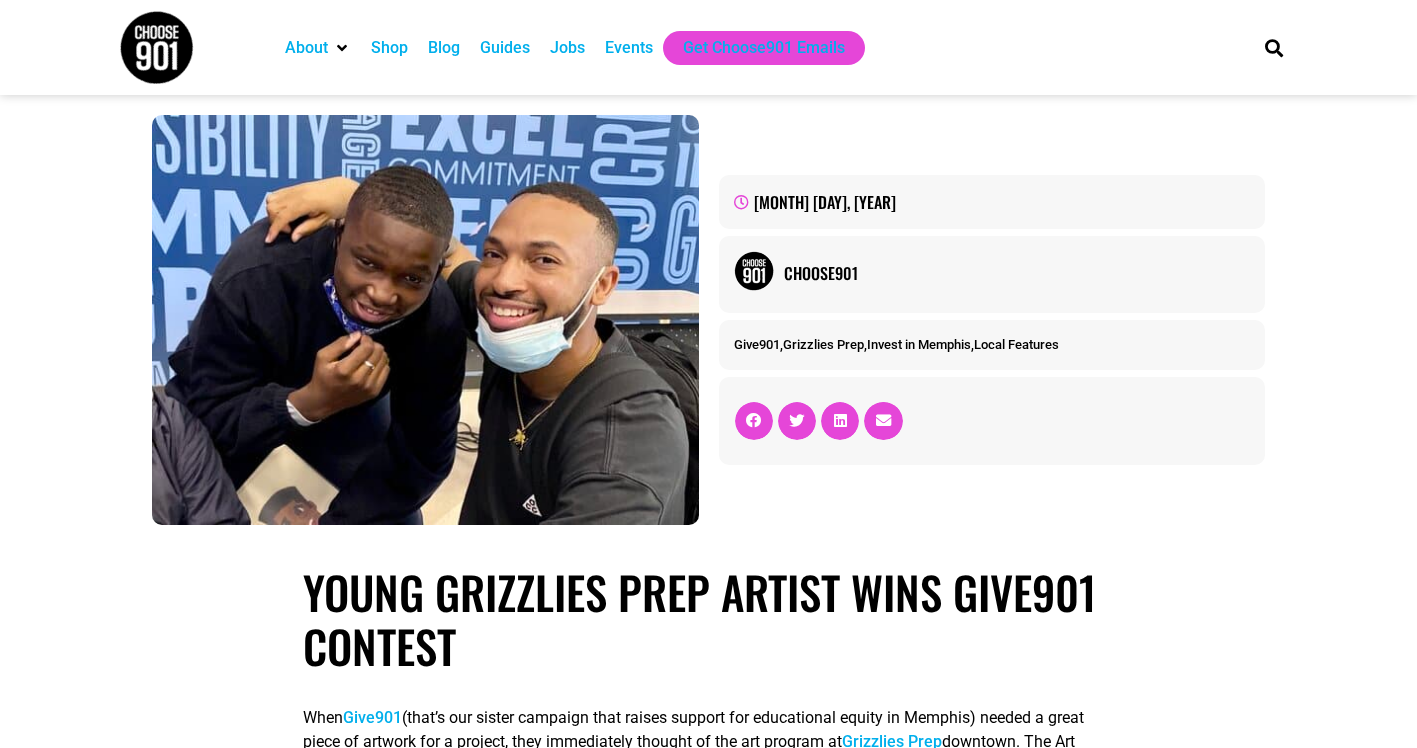 scroll, scrollTop: 0, scrollLeft: 0, axis: both 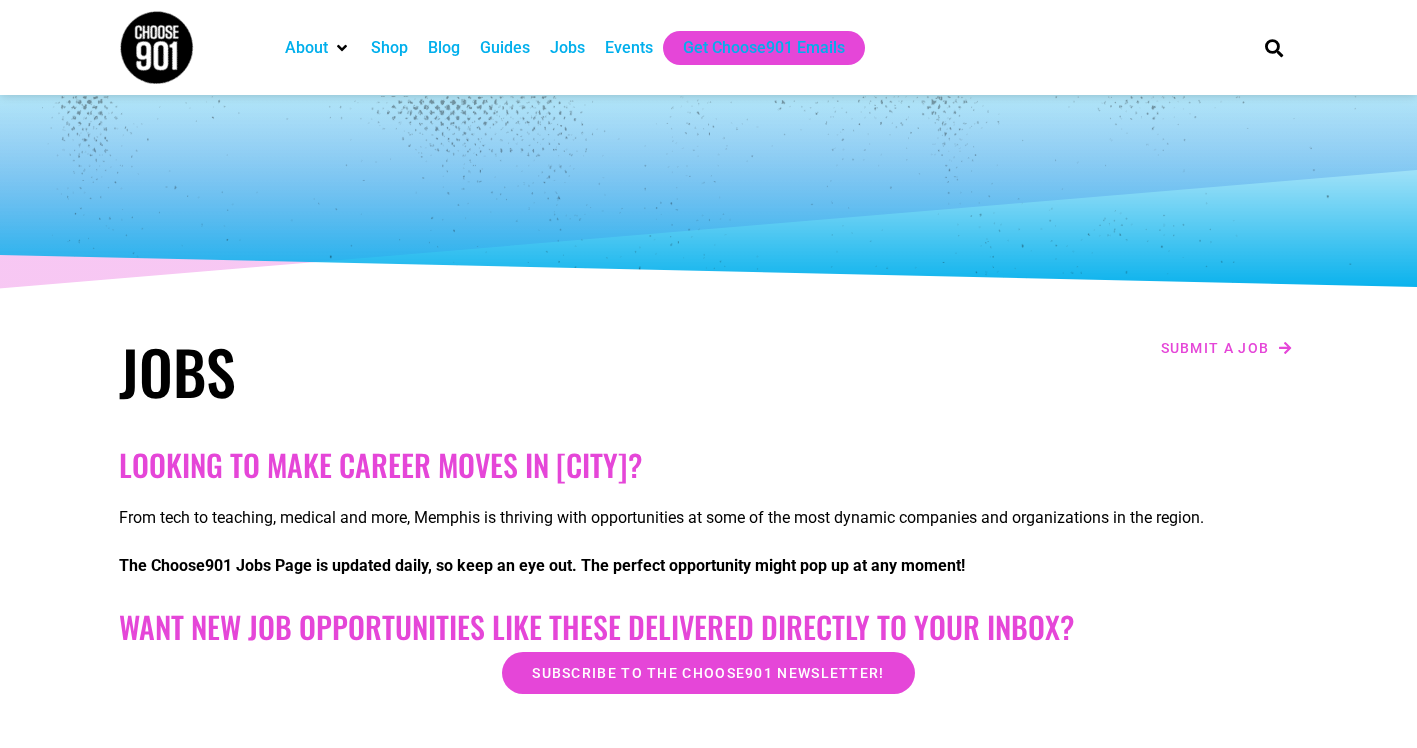 click on "Jobs" at bounding box center (567, 48) 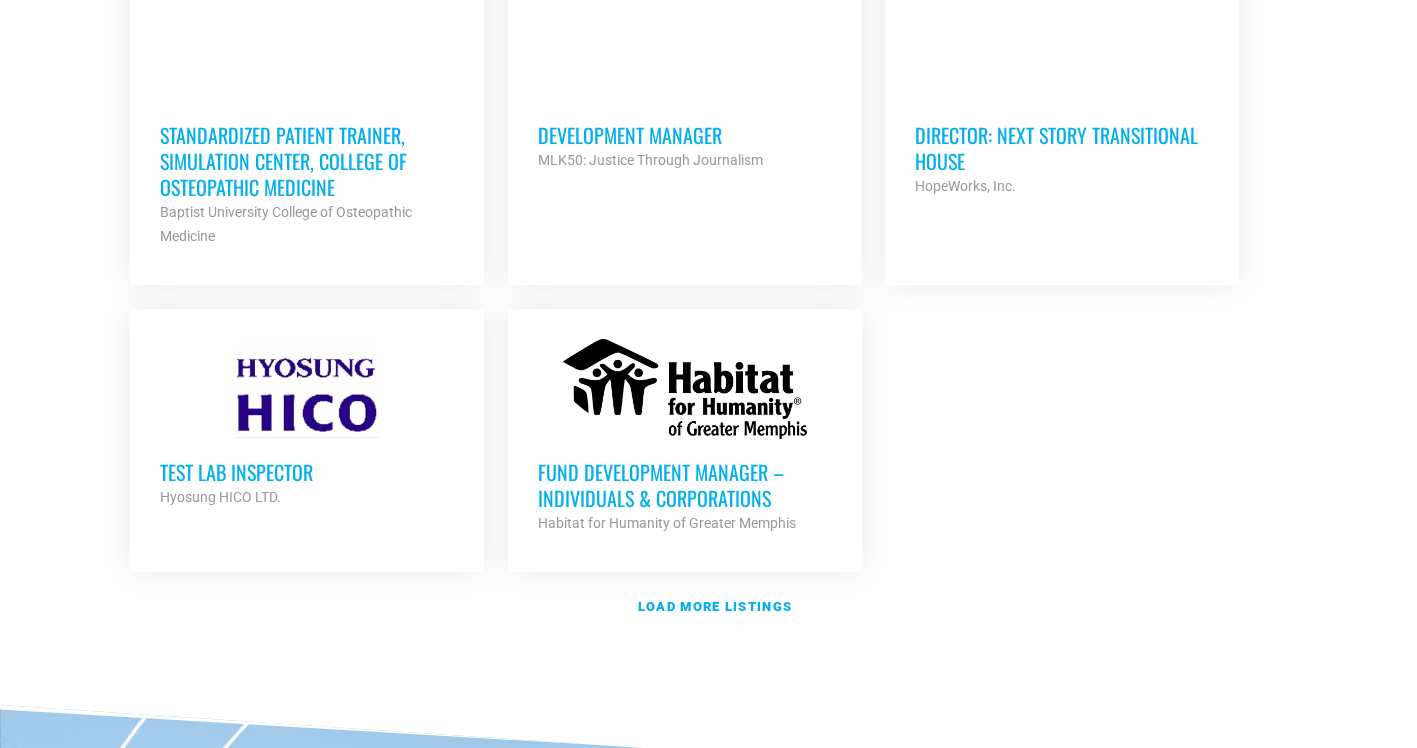 scroll, scrollTop: 2600, scrollLeft: 0, axis: vertical 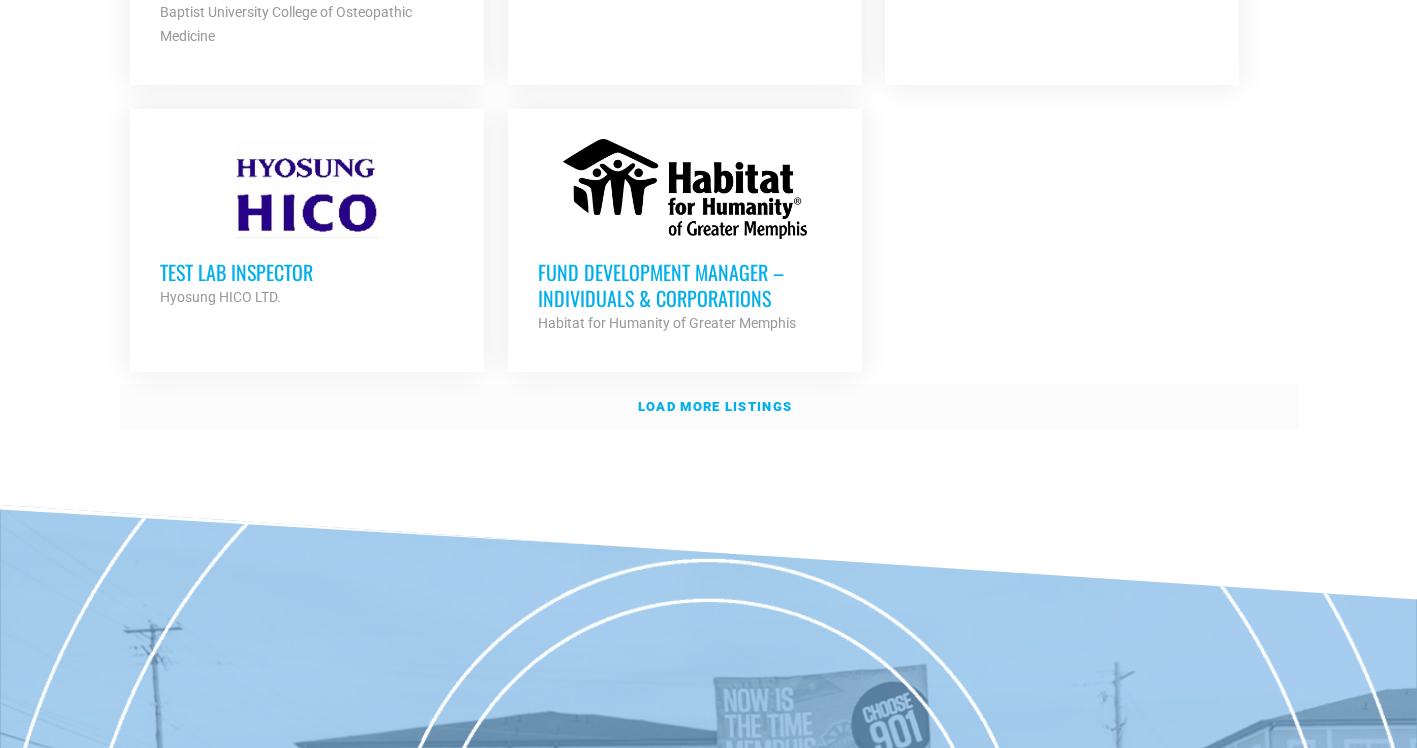 click on "Load more listings" at bounding box center [715, 406] 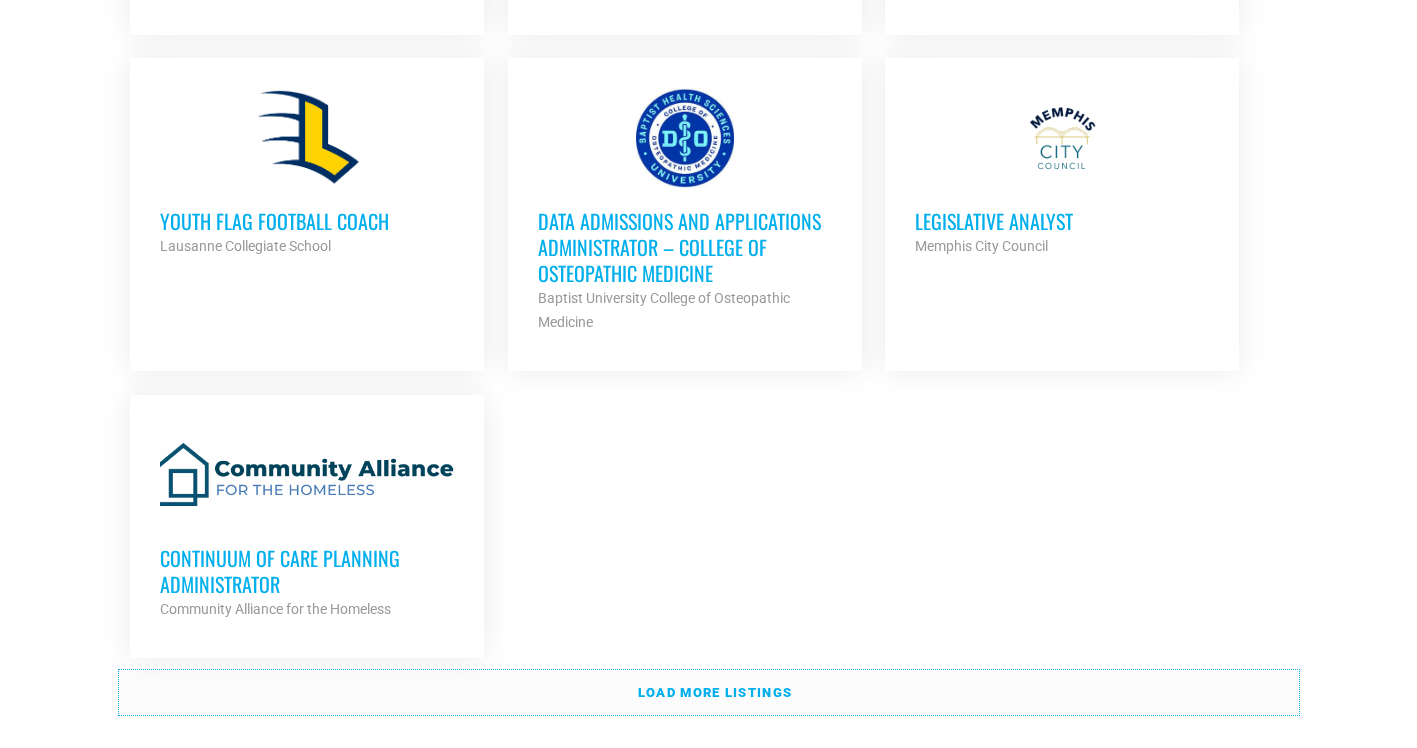 scroll, scrollTop: 4300, scrollLeft: 0, axis: vertical 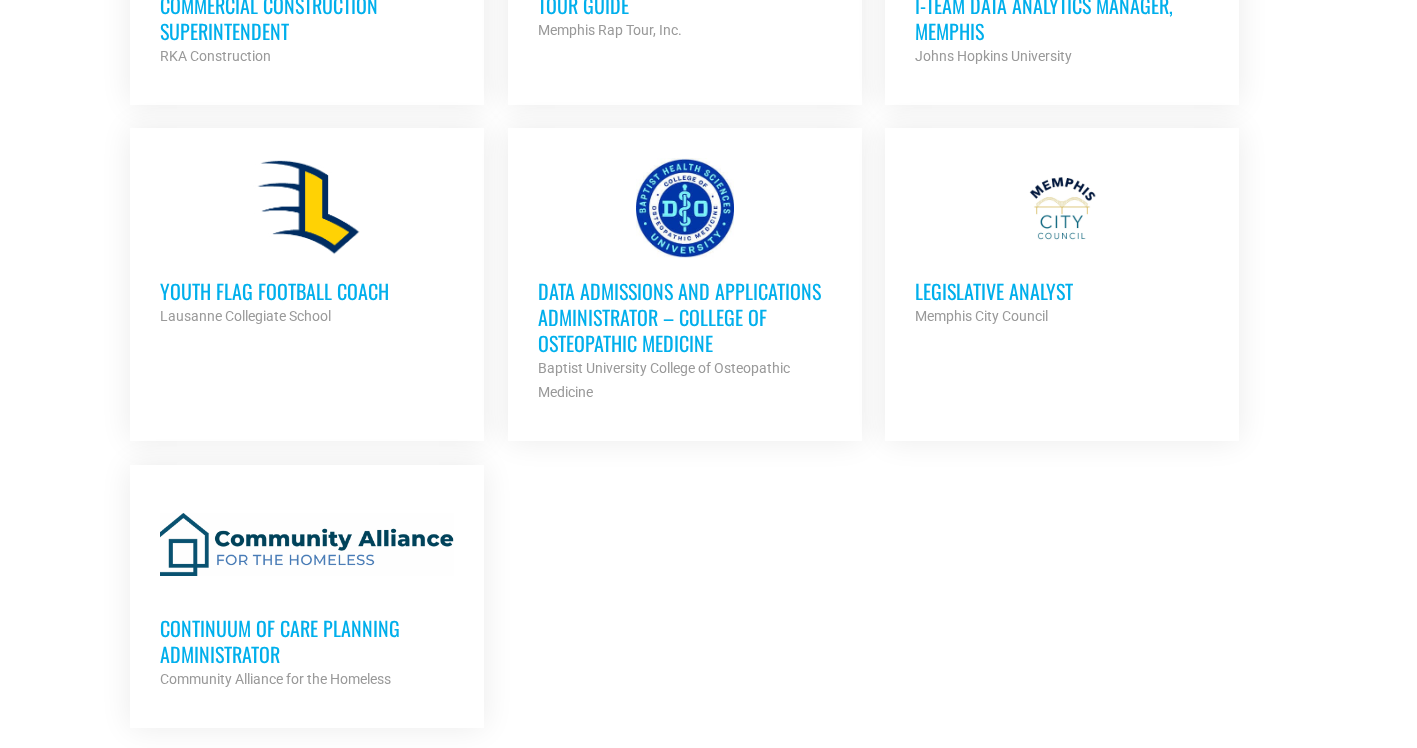 click on "Youth Flag Football Coach" at bounding box center (307, 291) 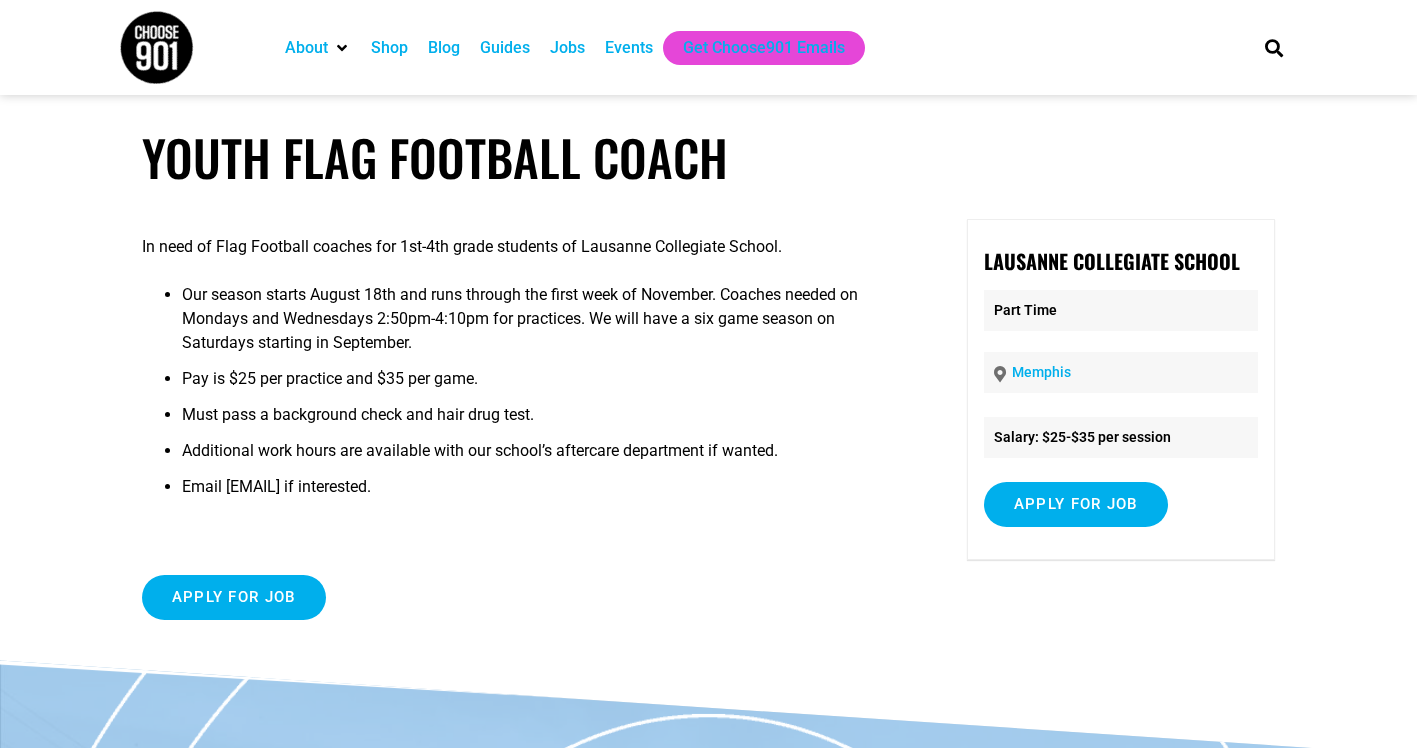 scroll, scrollTop: 0, scrollLeft: 0, axis: both 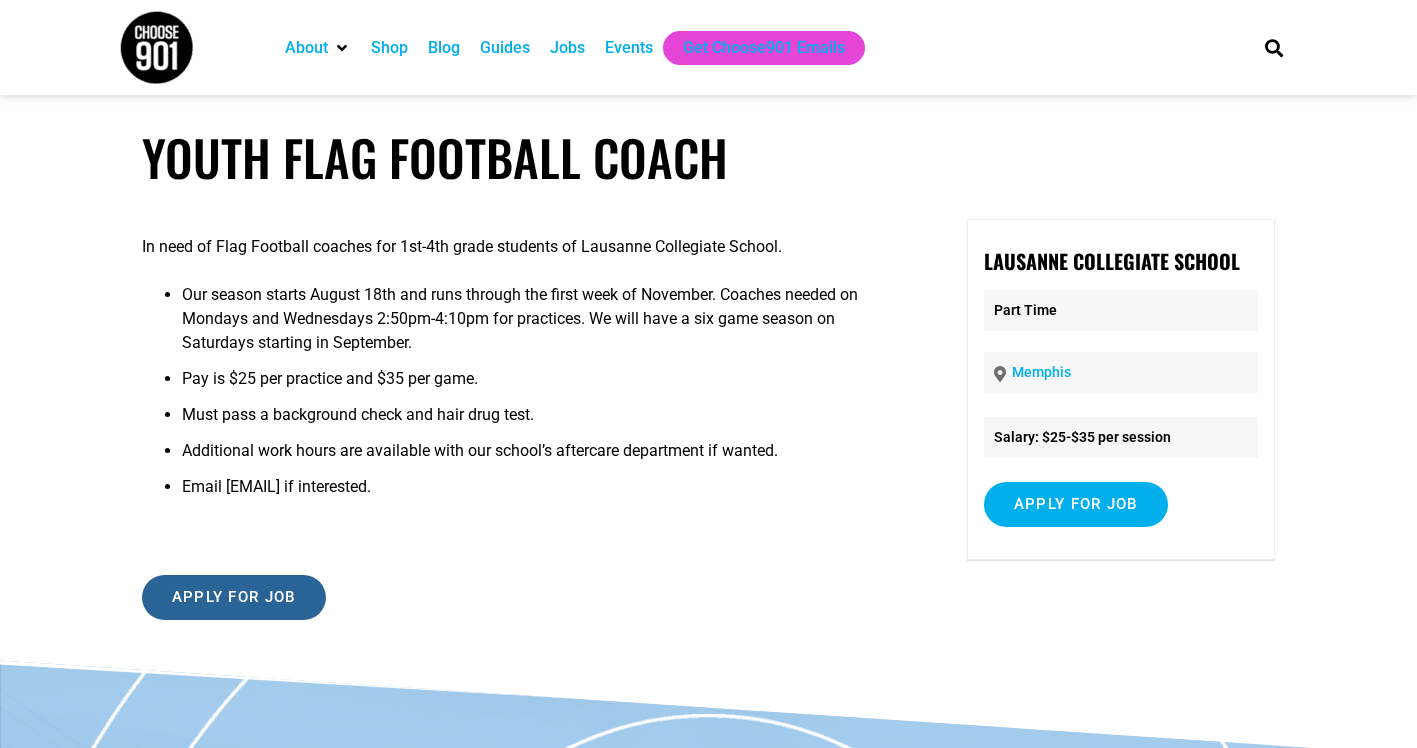 click on "Apply for job" at bounding box center (234, 597) 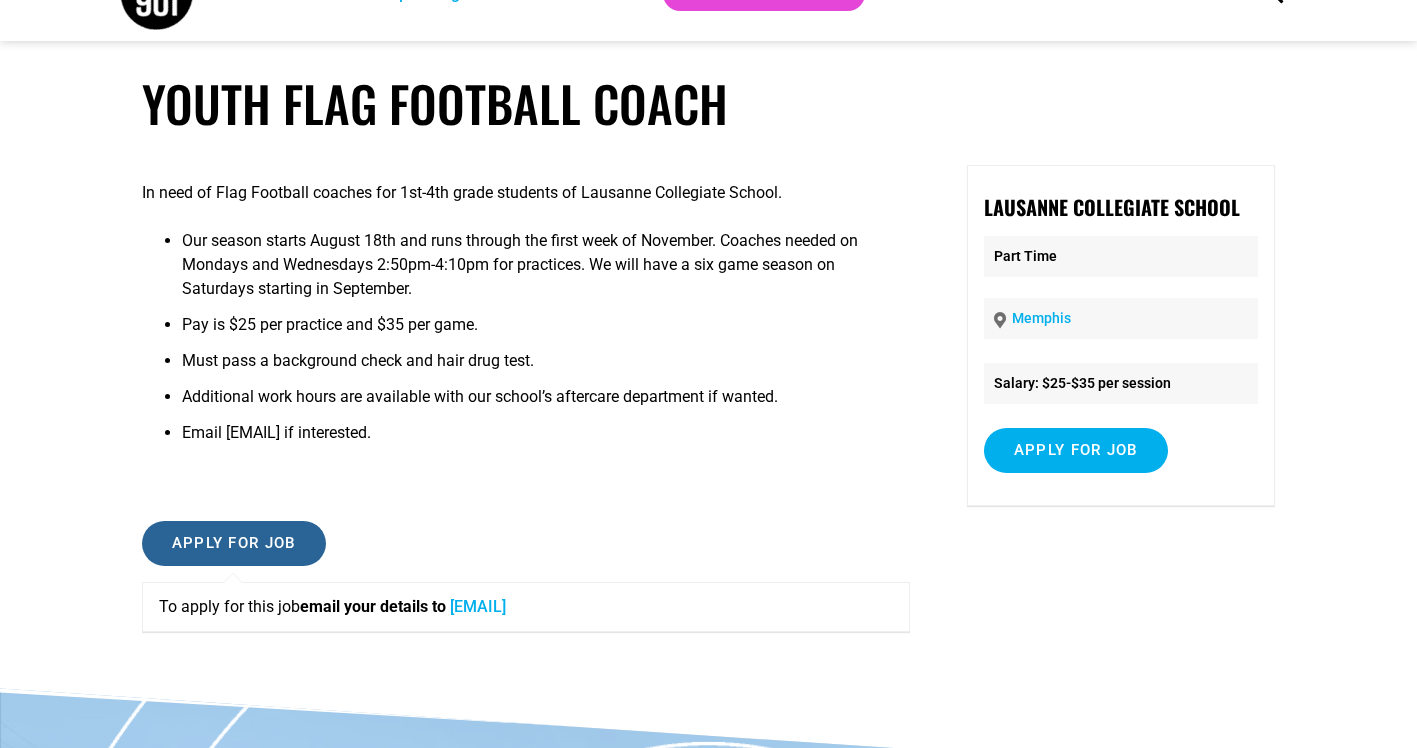 scroll, scrollTop: 100, scrollLeft: 0, axis: vertical 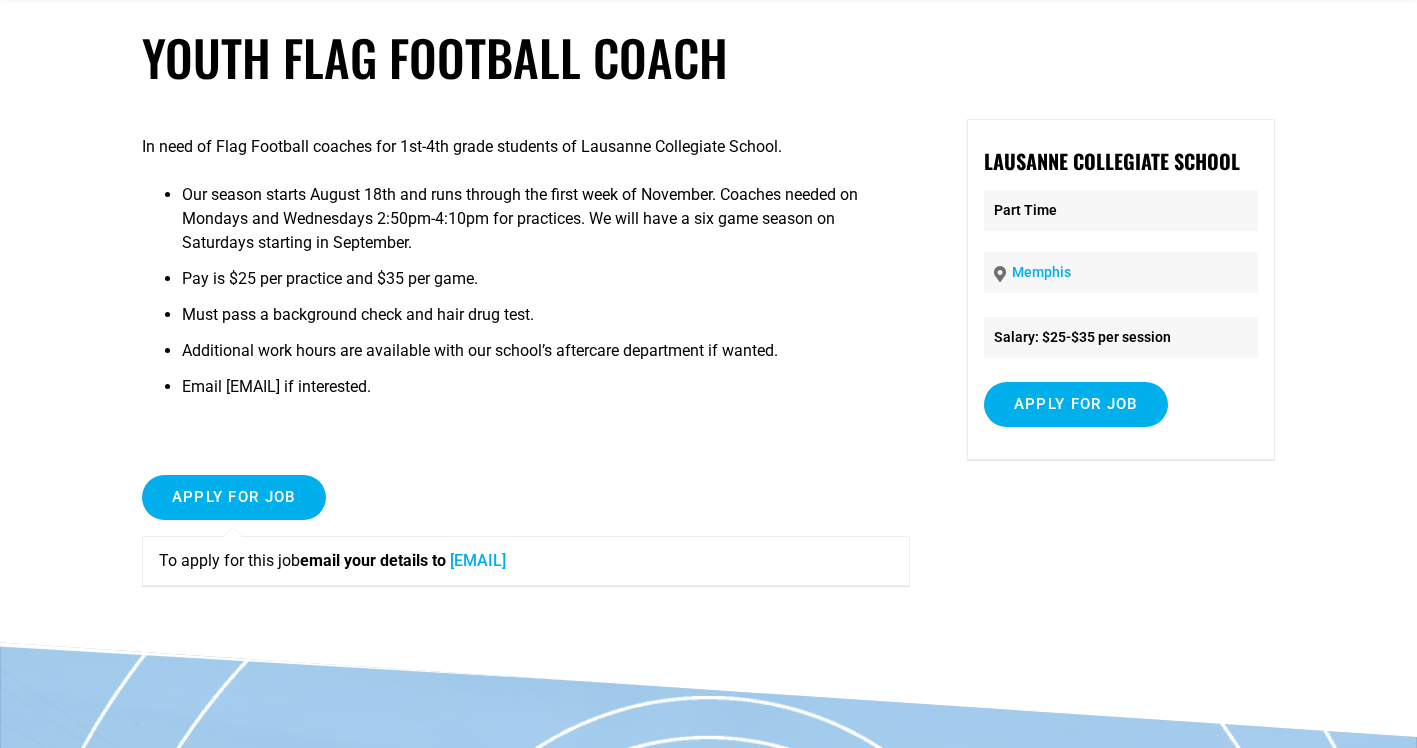 drag, startPoint x: 200, startPoint y: 557, endPoint x: 712, endPoint y: 484, distance: 517.1779 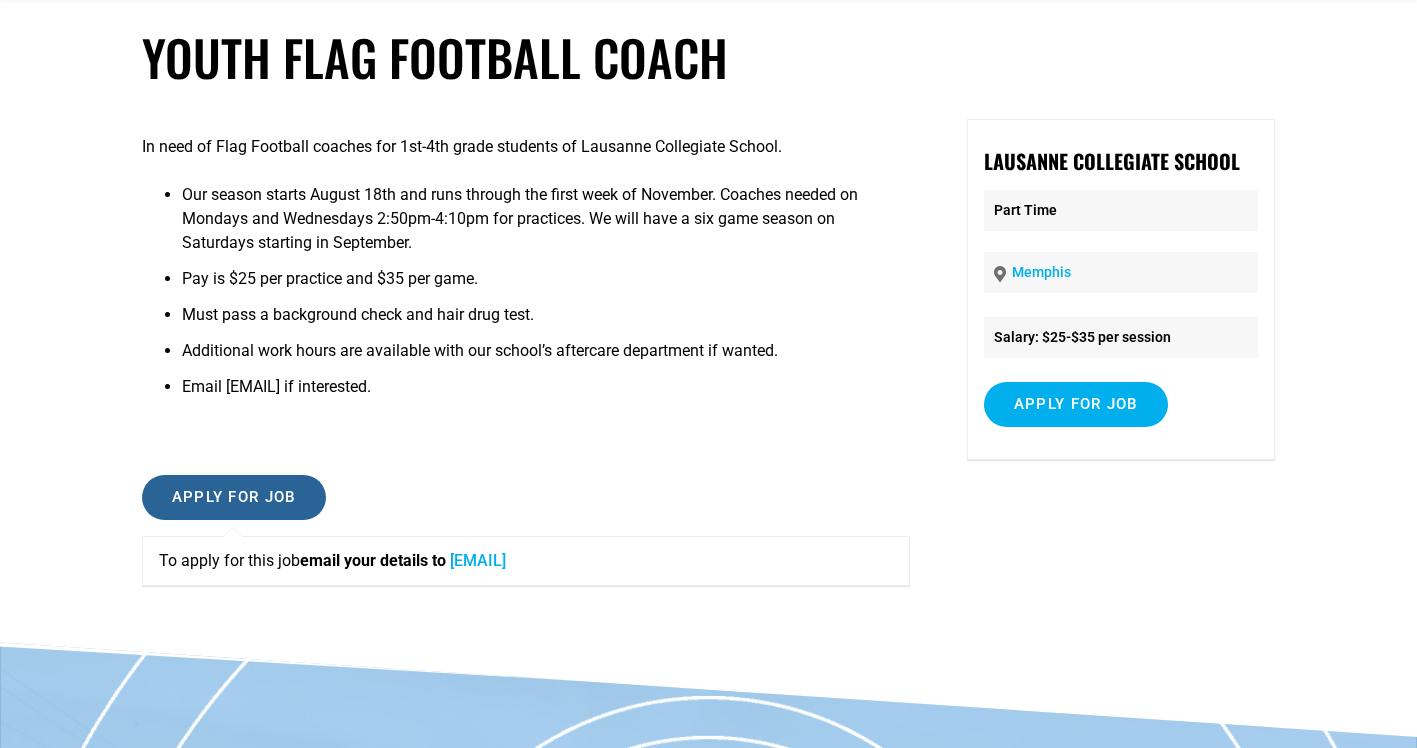 click on "Apply for job" at bounding box center [234, 497] 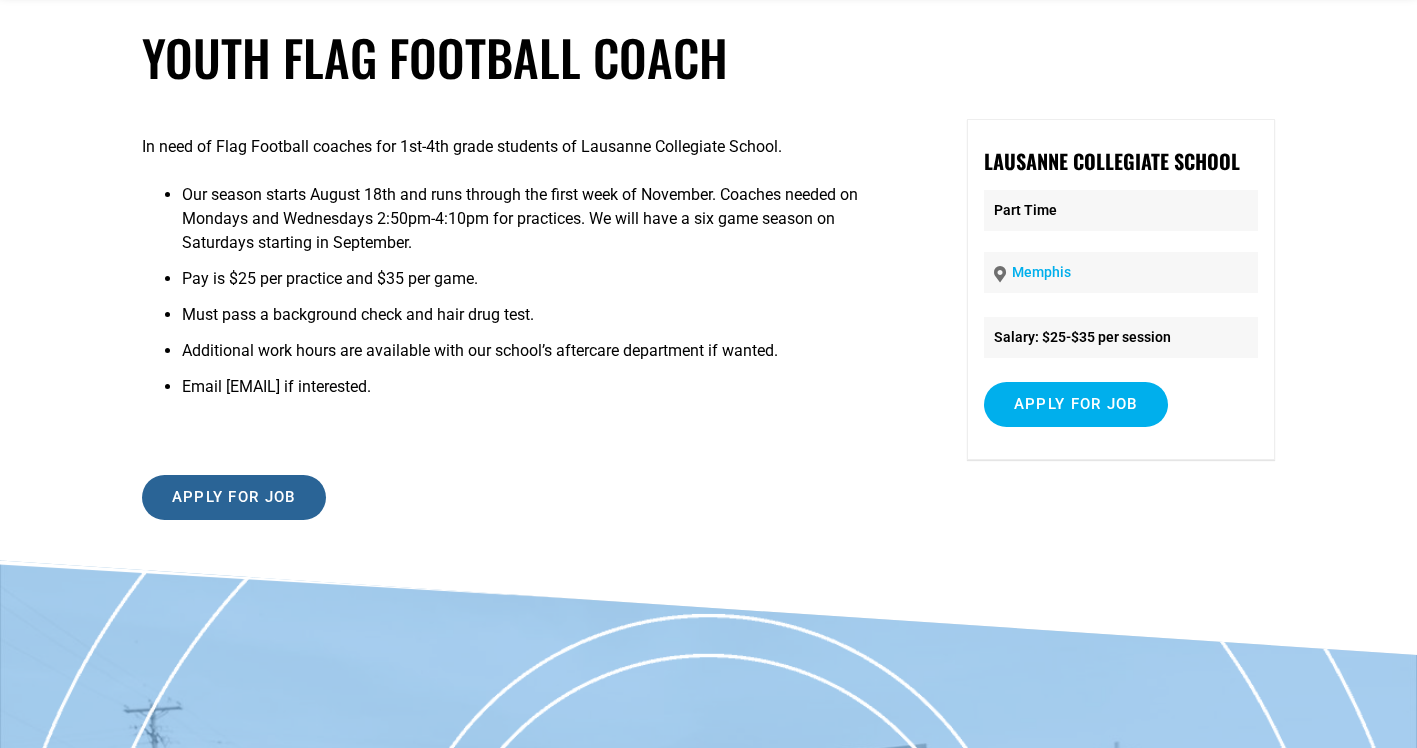 click on "Apply for job" at bounding box center [234, 497] 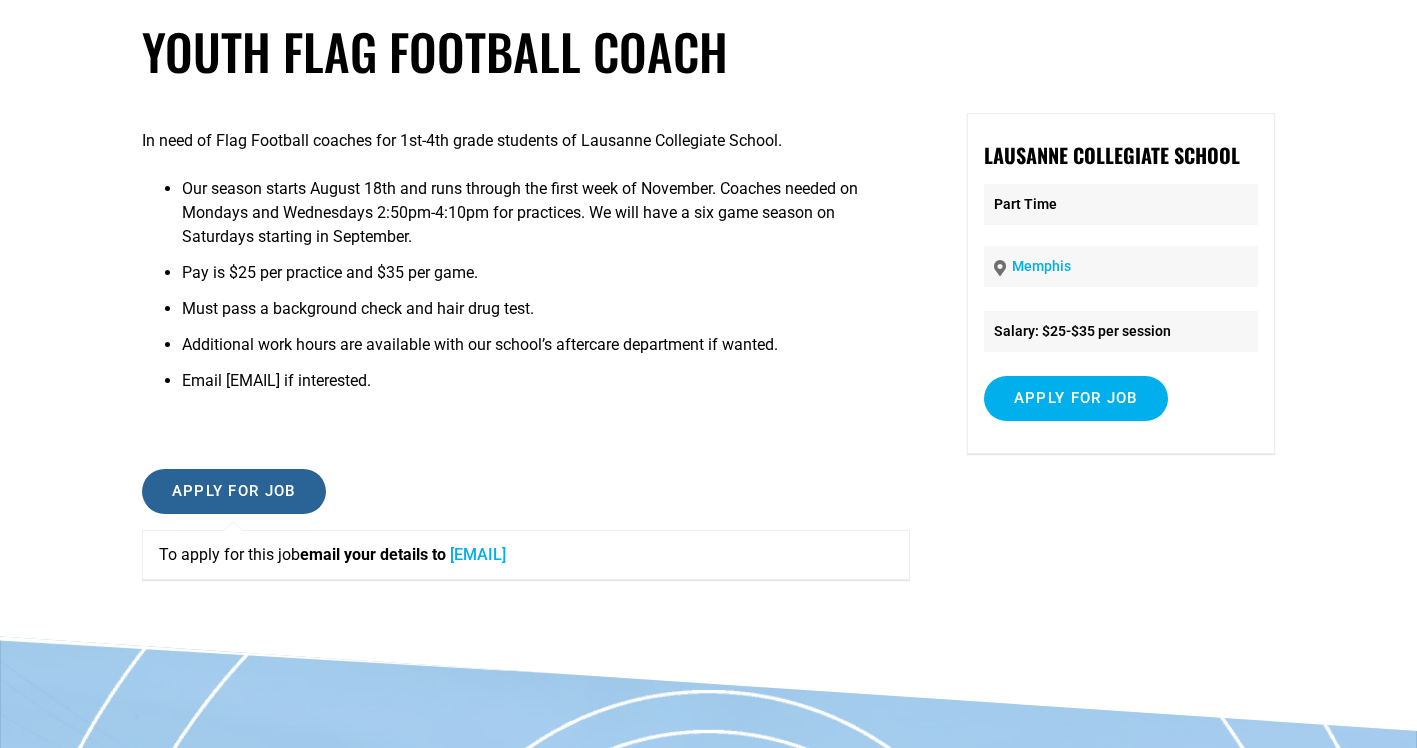 scroll, scrollTop: 0, scrollLeft: 0, axis: both 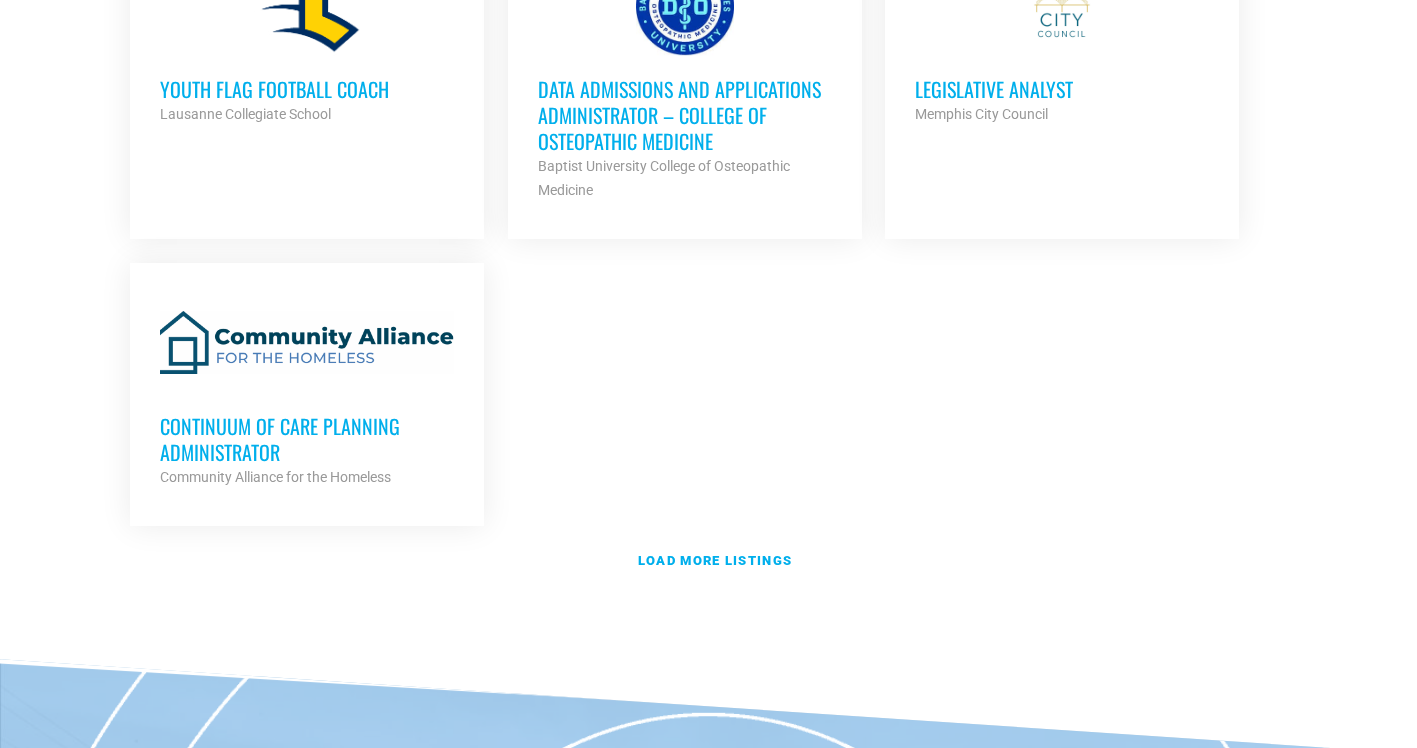 click on "Continuum of Care Planning Administrator" at bounding box center [307, 439] 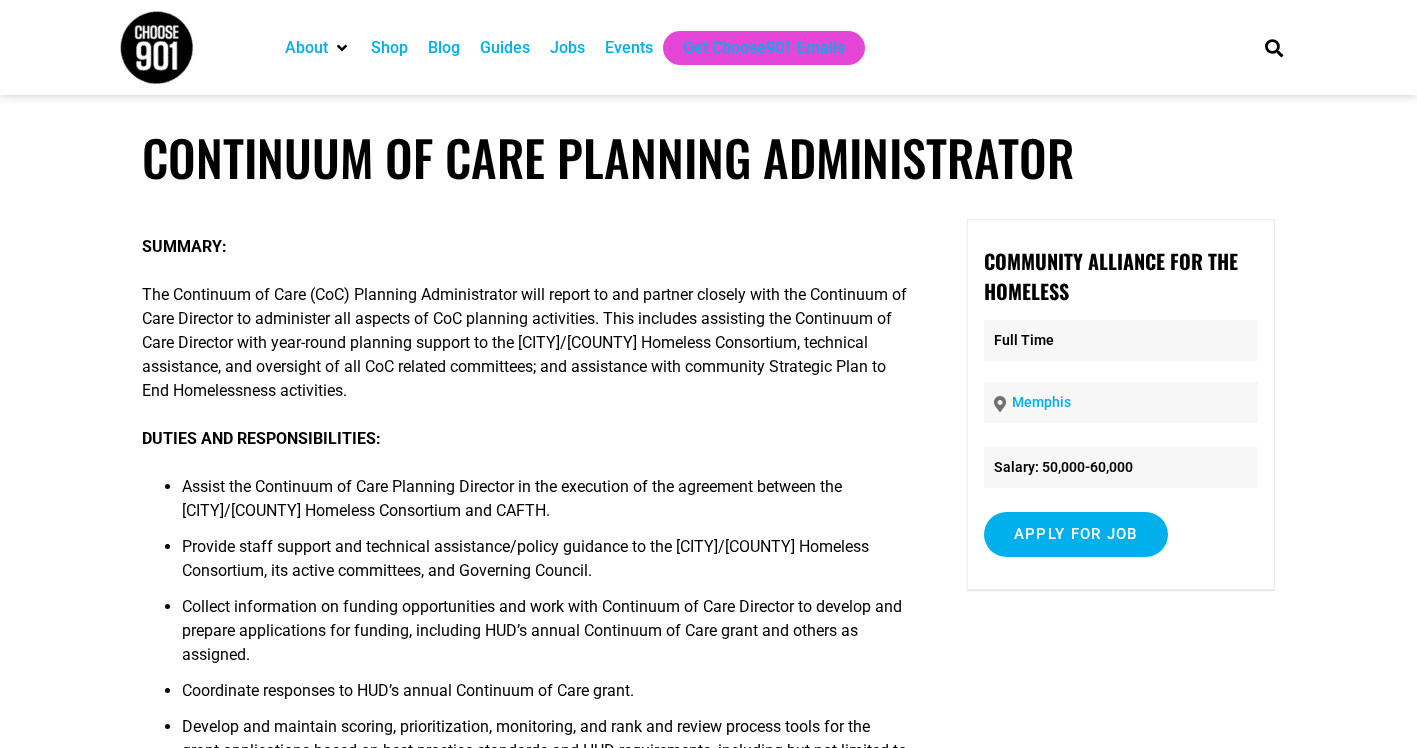 scroll, scrollTop: 0, scrollLeft: 0, axis: both 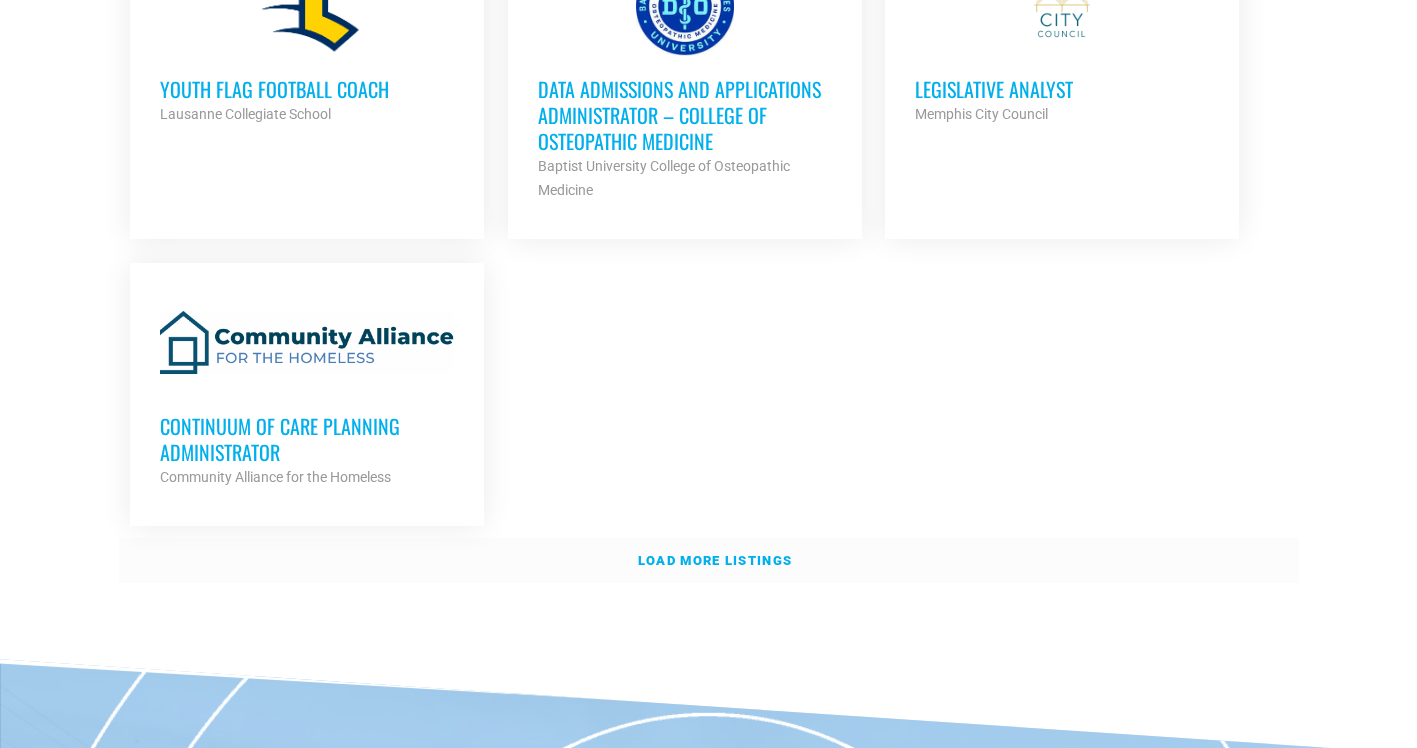 click on "Load more listings" at bounding box center (715, 560) 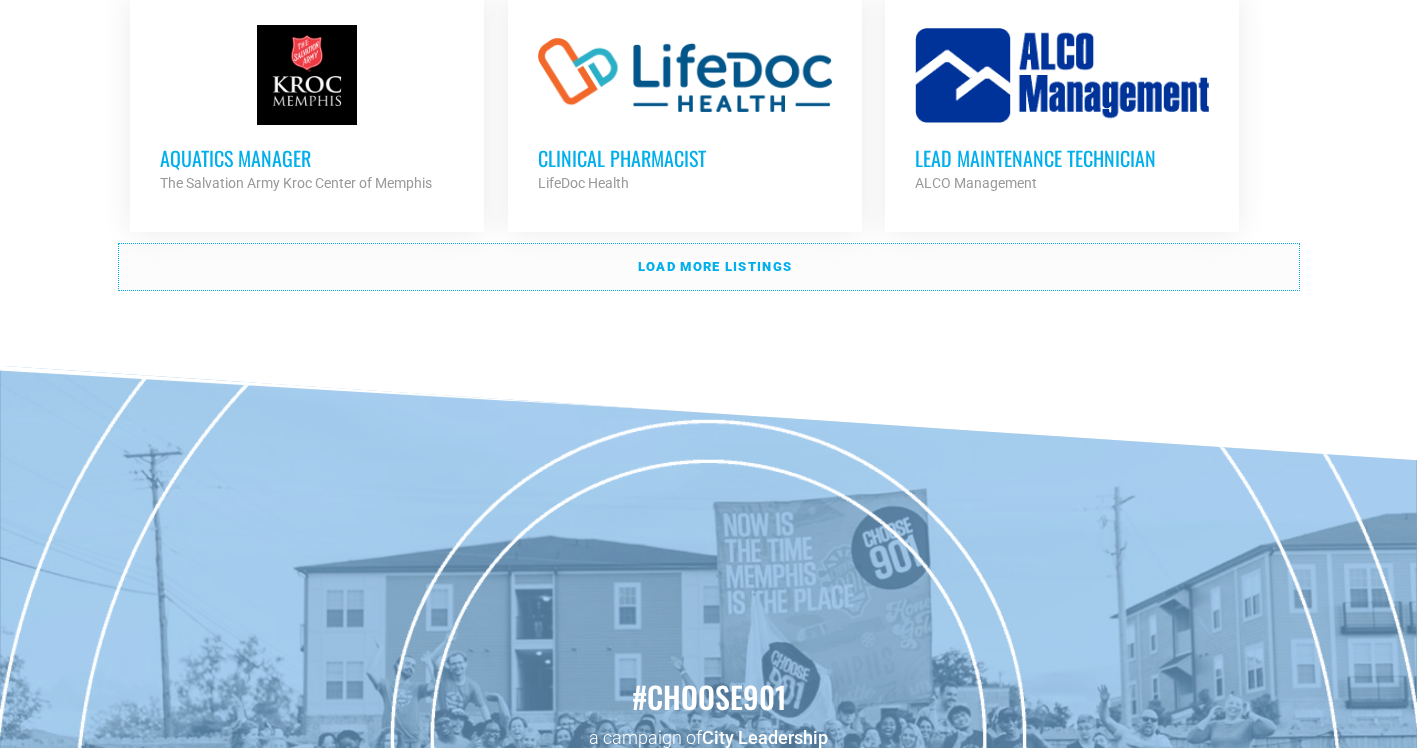 scroll, scrollTop: 6402, scrollLeft: 0, axis: vertical 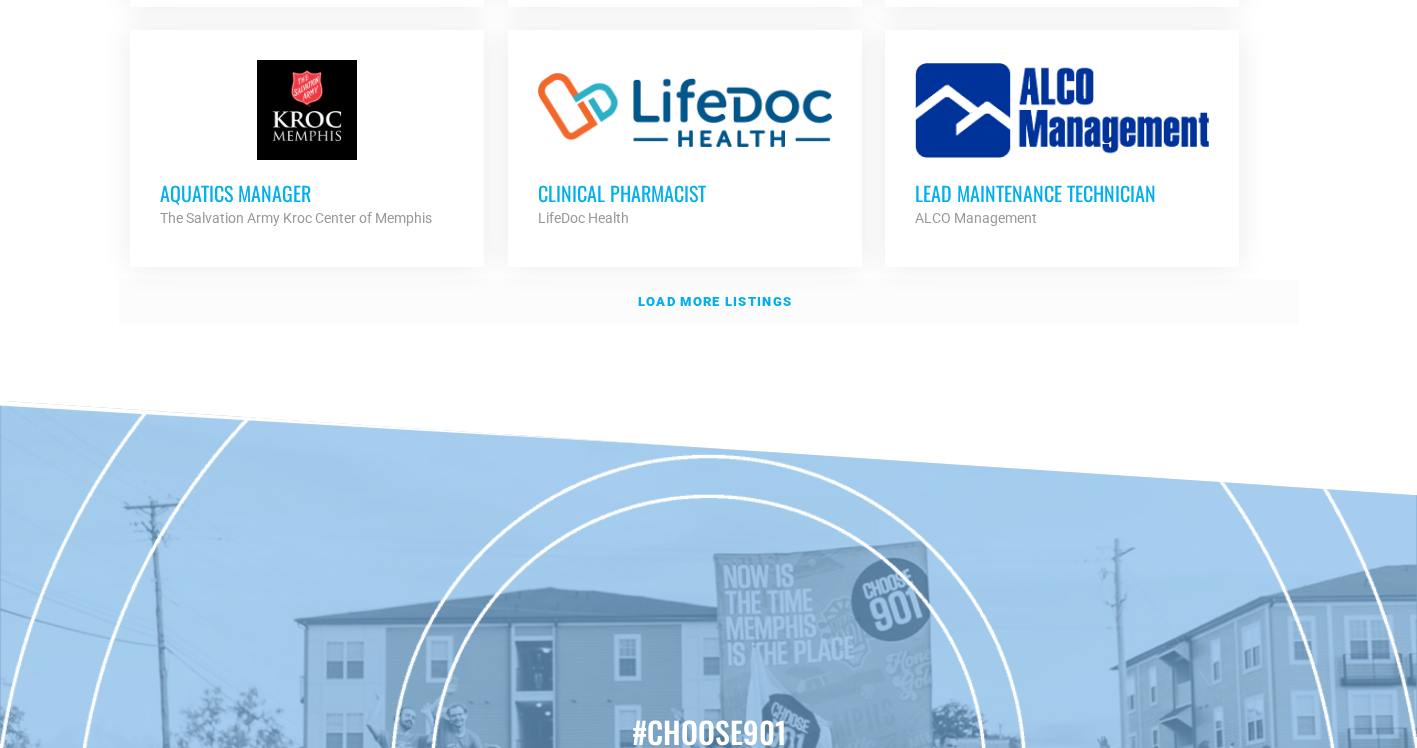 click on "Load more listings" at bounding box center [715, 301] 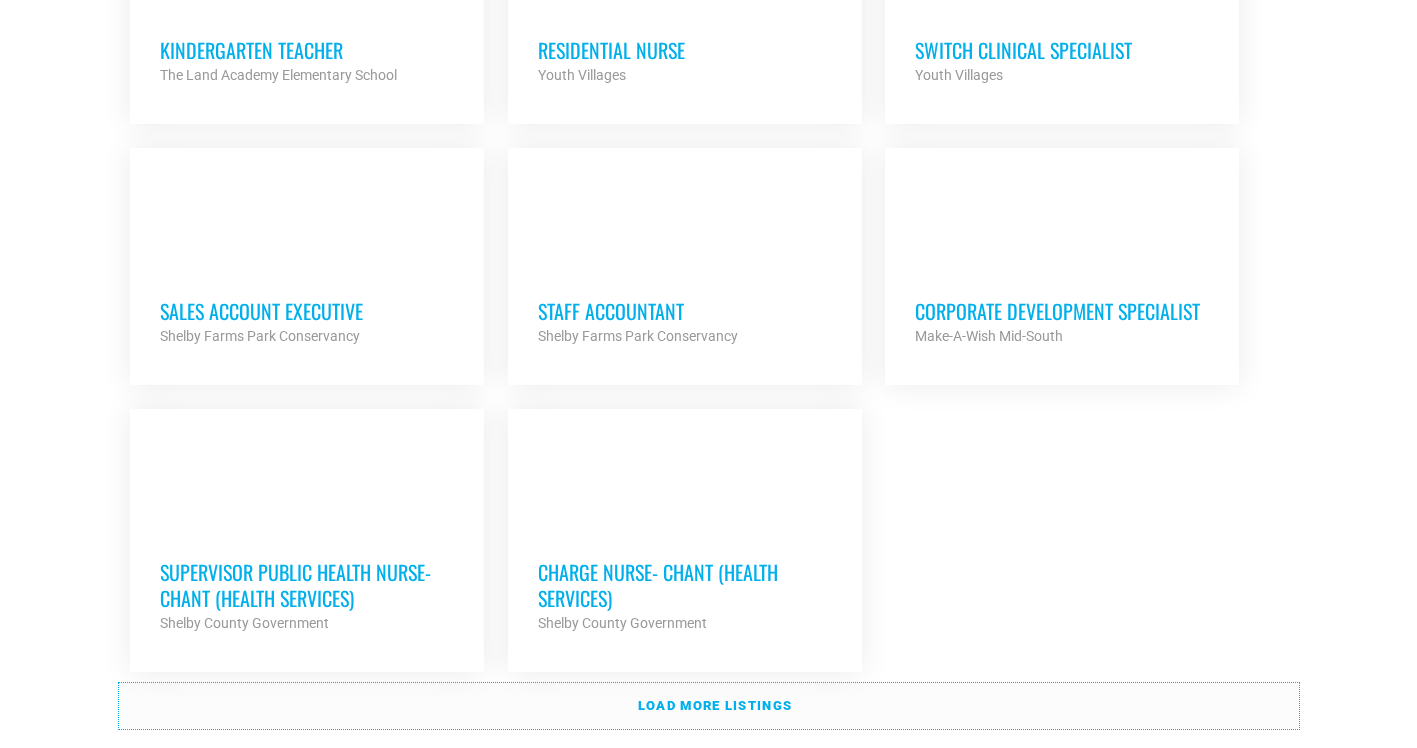 scroll, scrollTop: 7902, scrollLeft: 0, axis: vertical 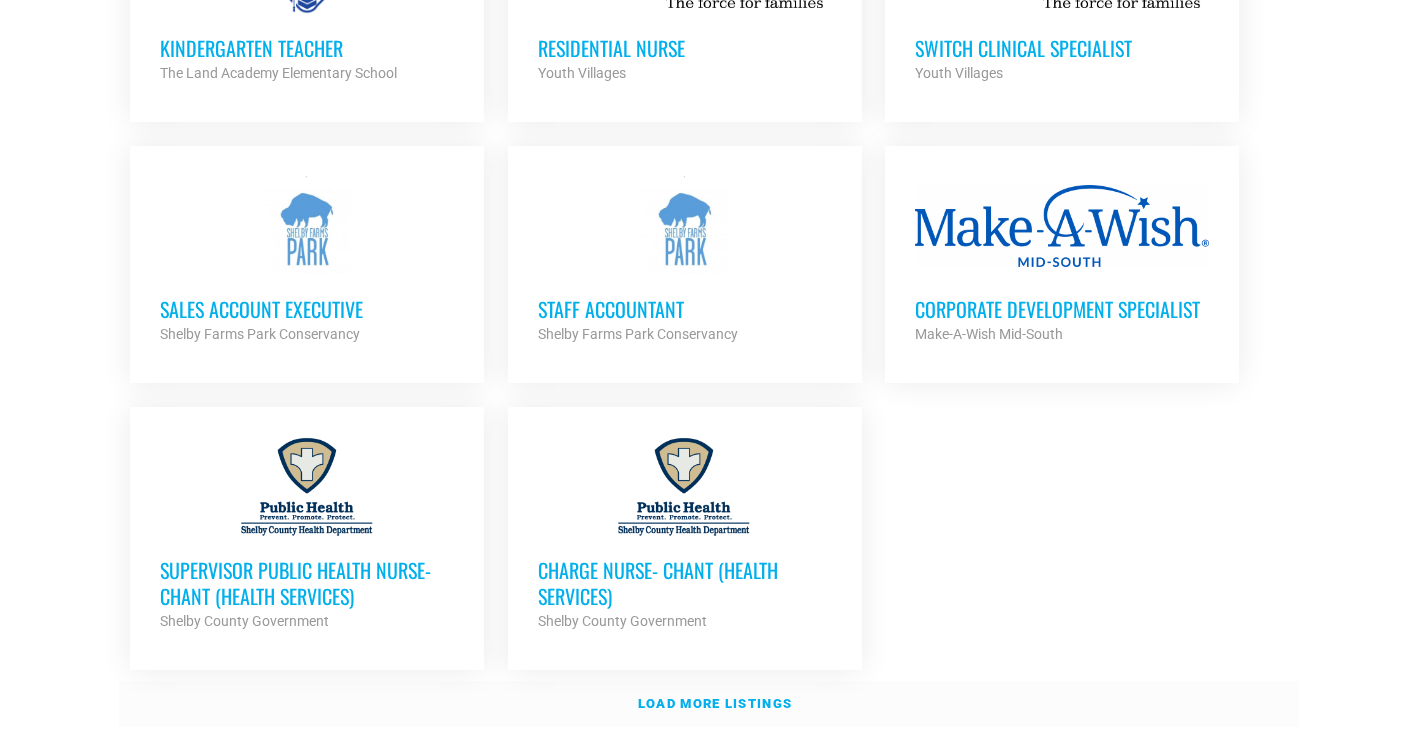click on "Load more listings" at bounding box center [709, 704] 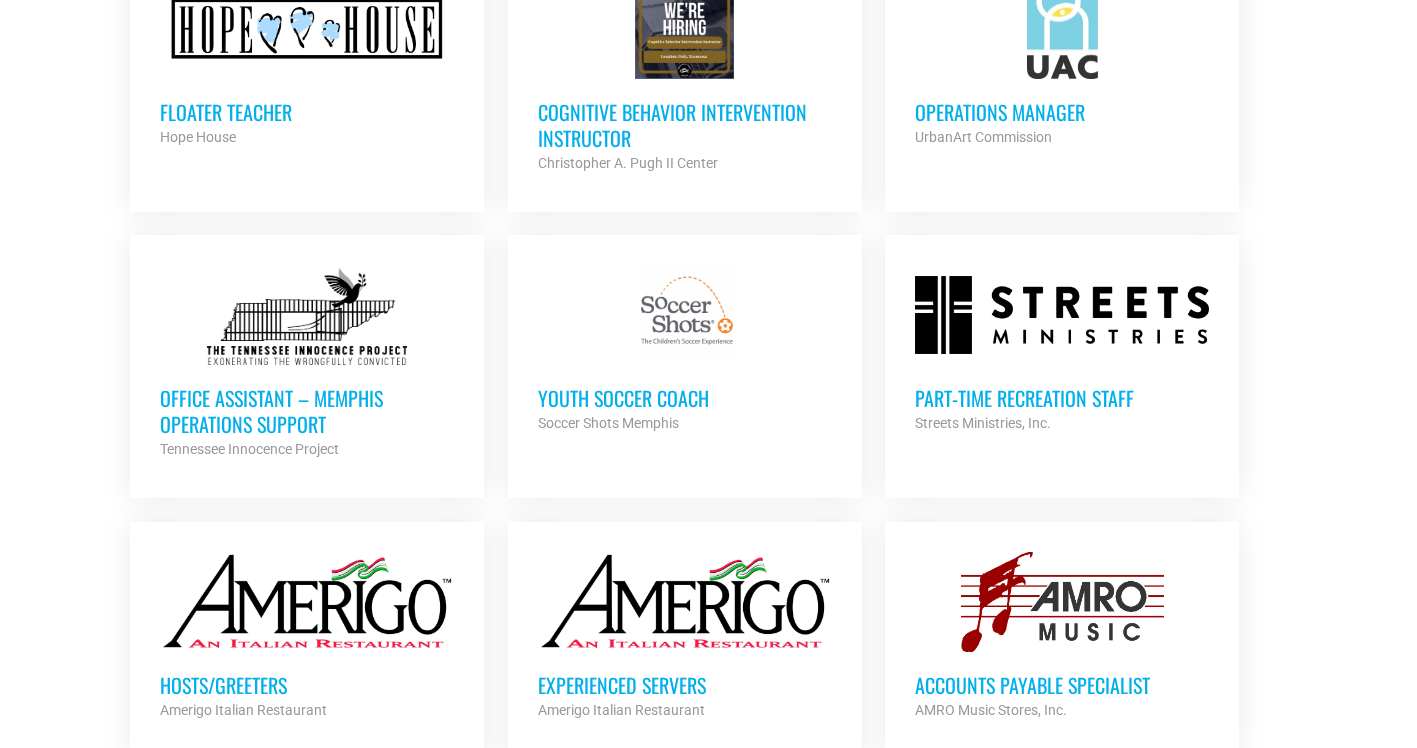 scroll, scrollTop: 5602, scrollLeft: 0, axis: vertical 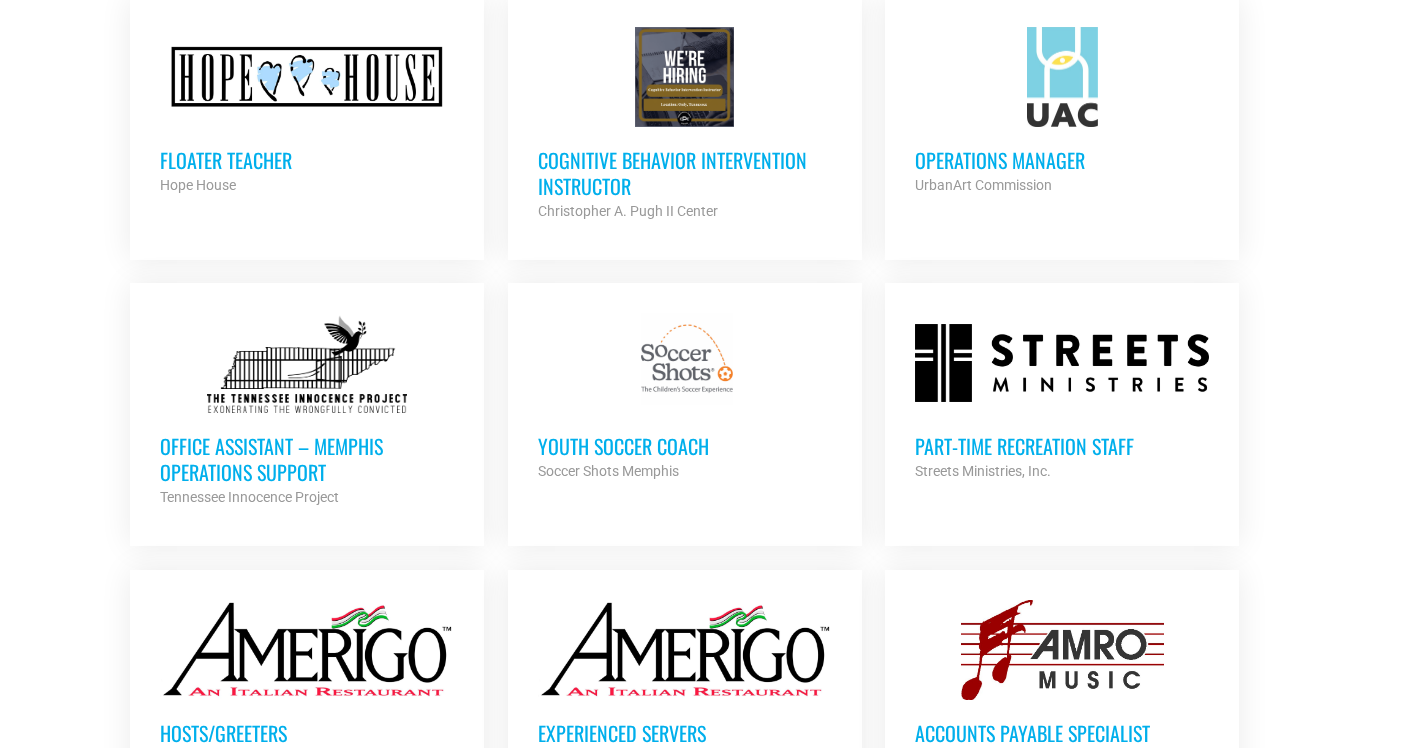 click on "Part-time Recreation Staff" at bounding box center [1062, 446] 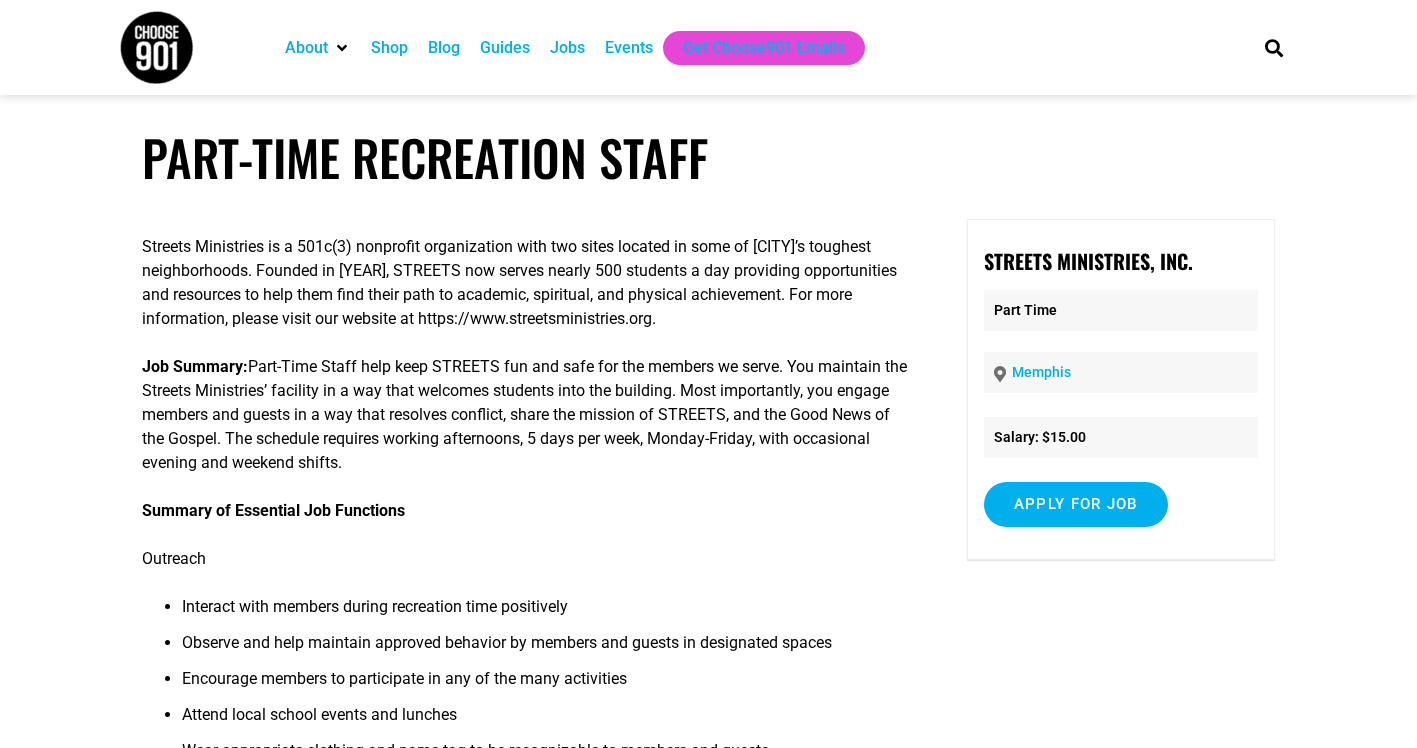 scroll, scrollTop: 0, scrollLeft: 0, axis: both 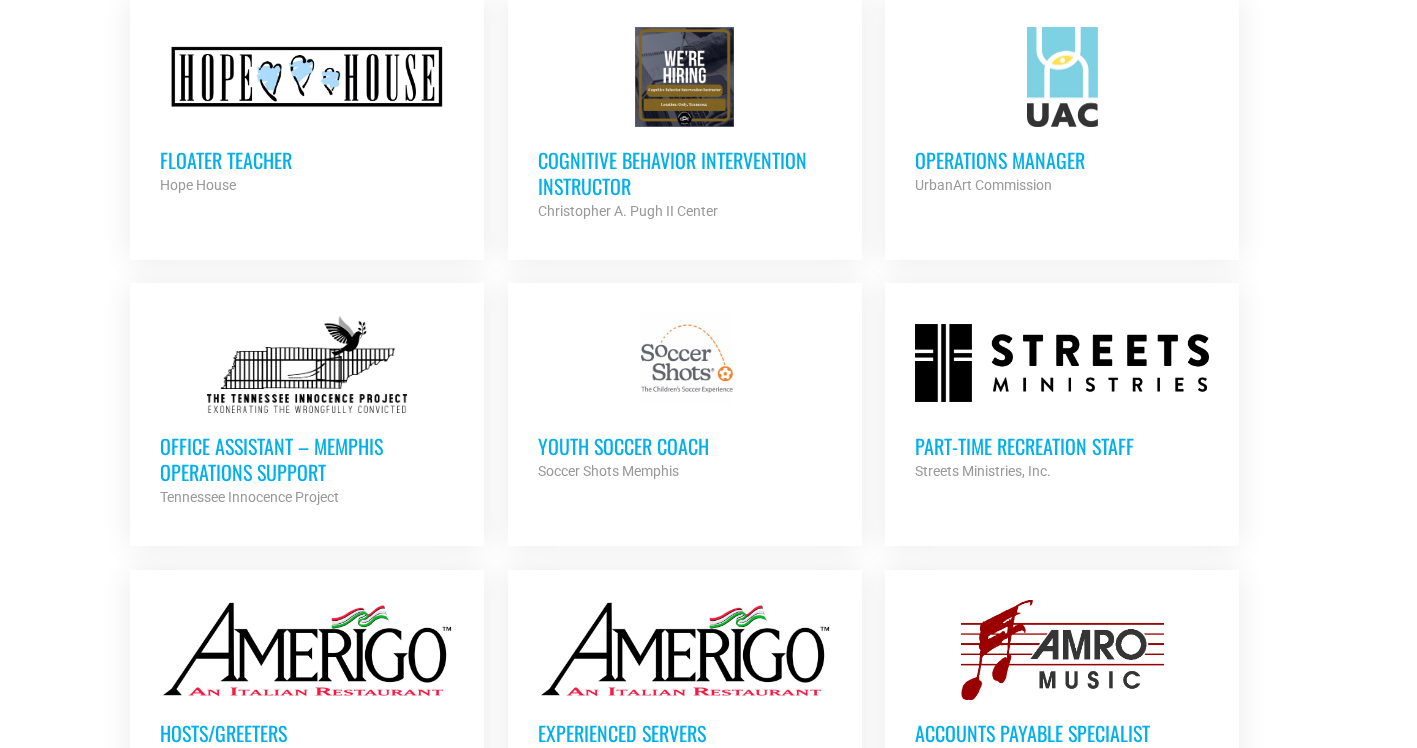 click on "Office Assistant – Memphis Operations Support" at bounding box center [307, 459] 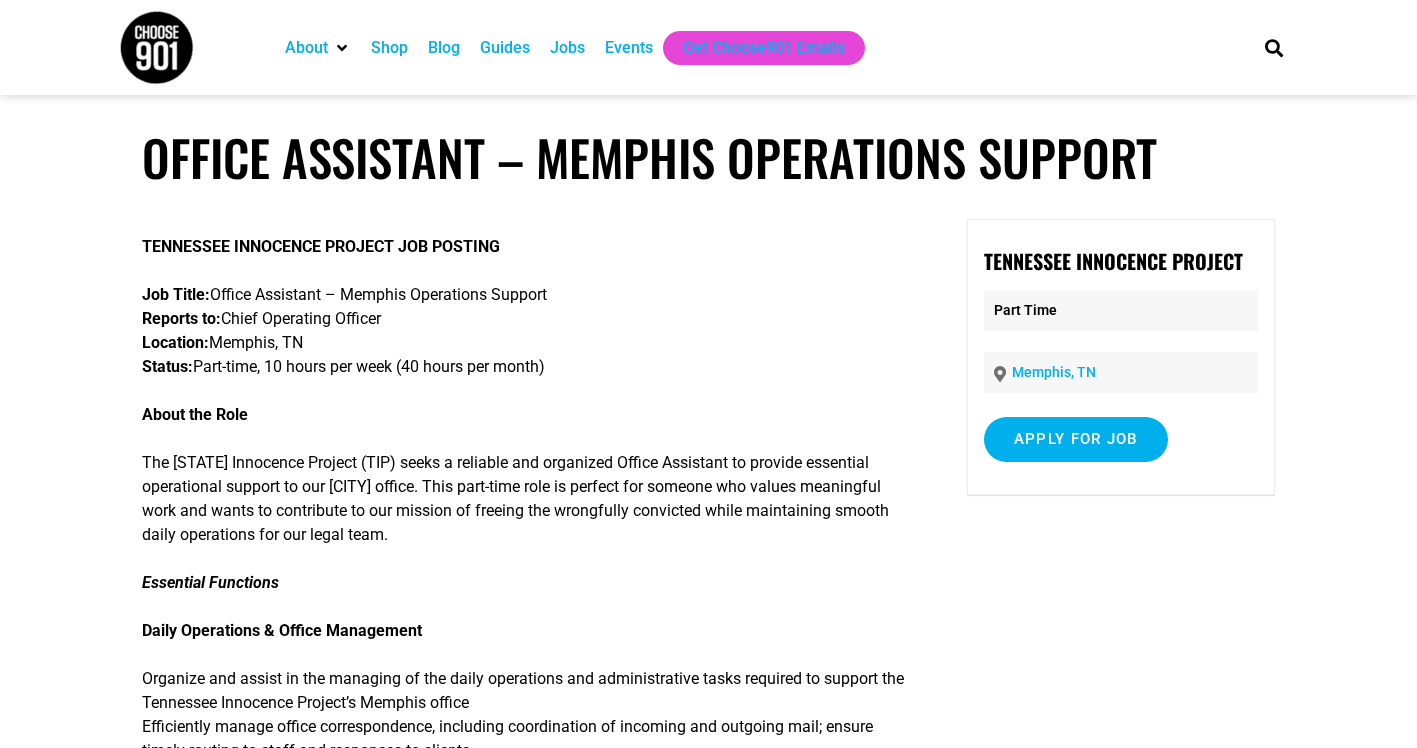 scroll, scrollTop: 0, scrollLeft: 0, axis: both 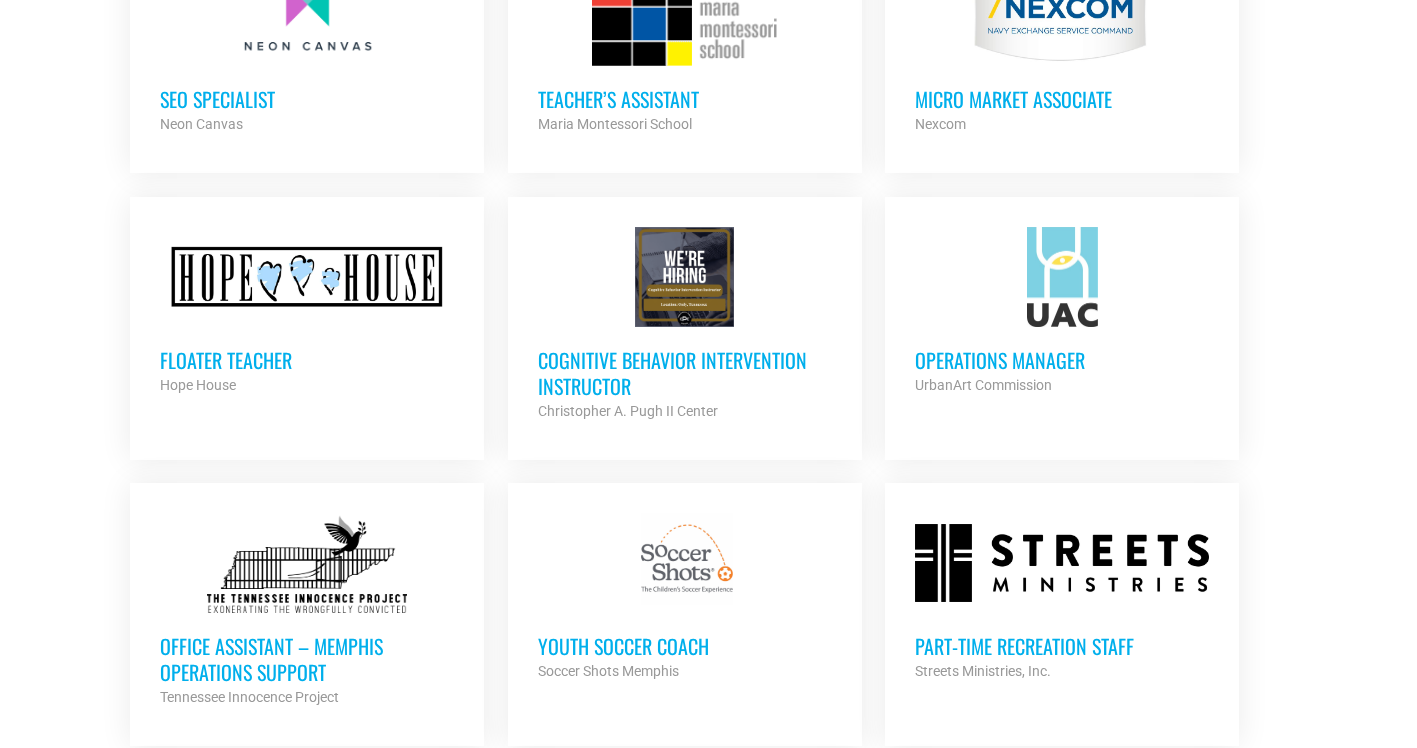 click on "Cognitive Behavior Intervention Instructor" at bounding box center [685, 373] 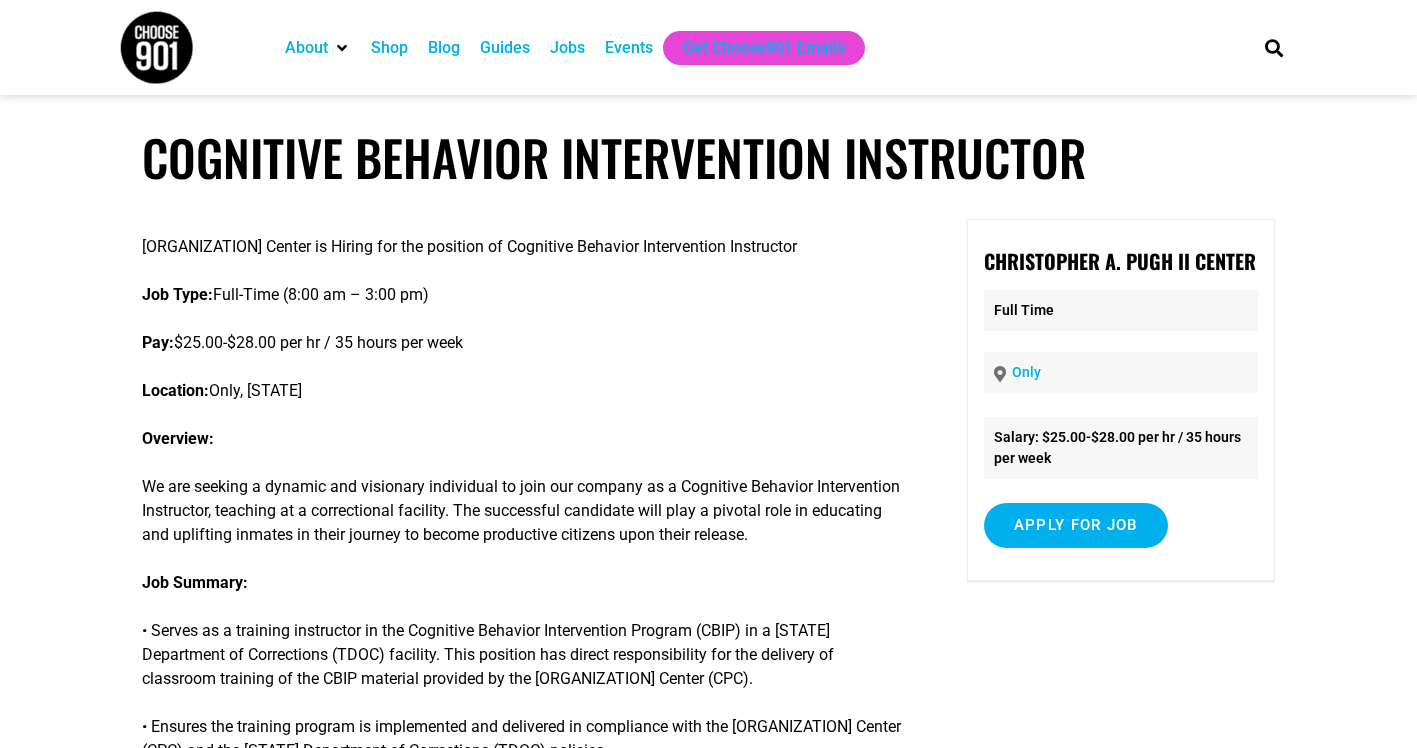scroll, scrollTop: 0, scrollLeft: 0, axis: both 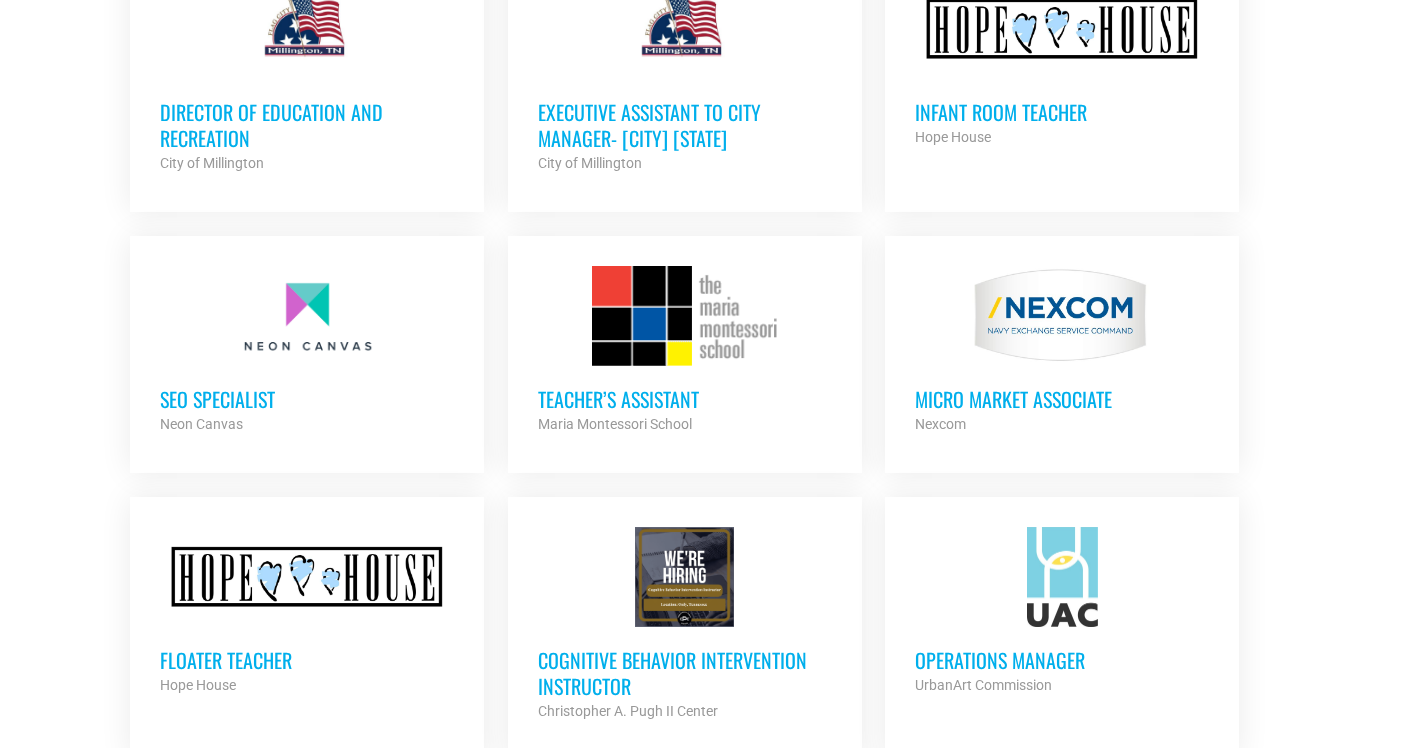 click on "Teacher’s Assistant" at bounding box center [685, 399] 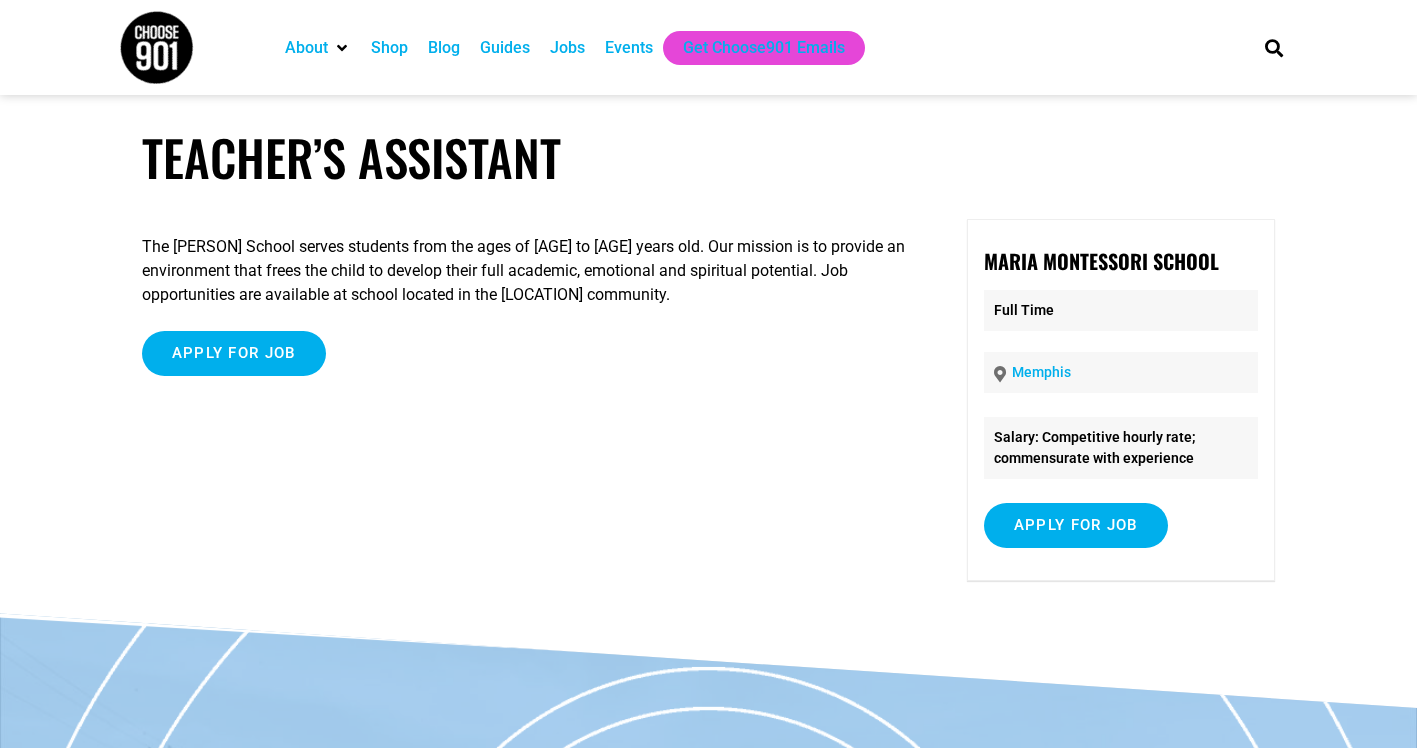 scroll, scrollTop: 0, scrollLeft: 0, axis: both 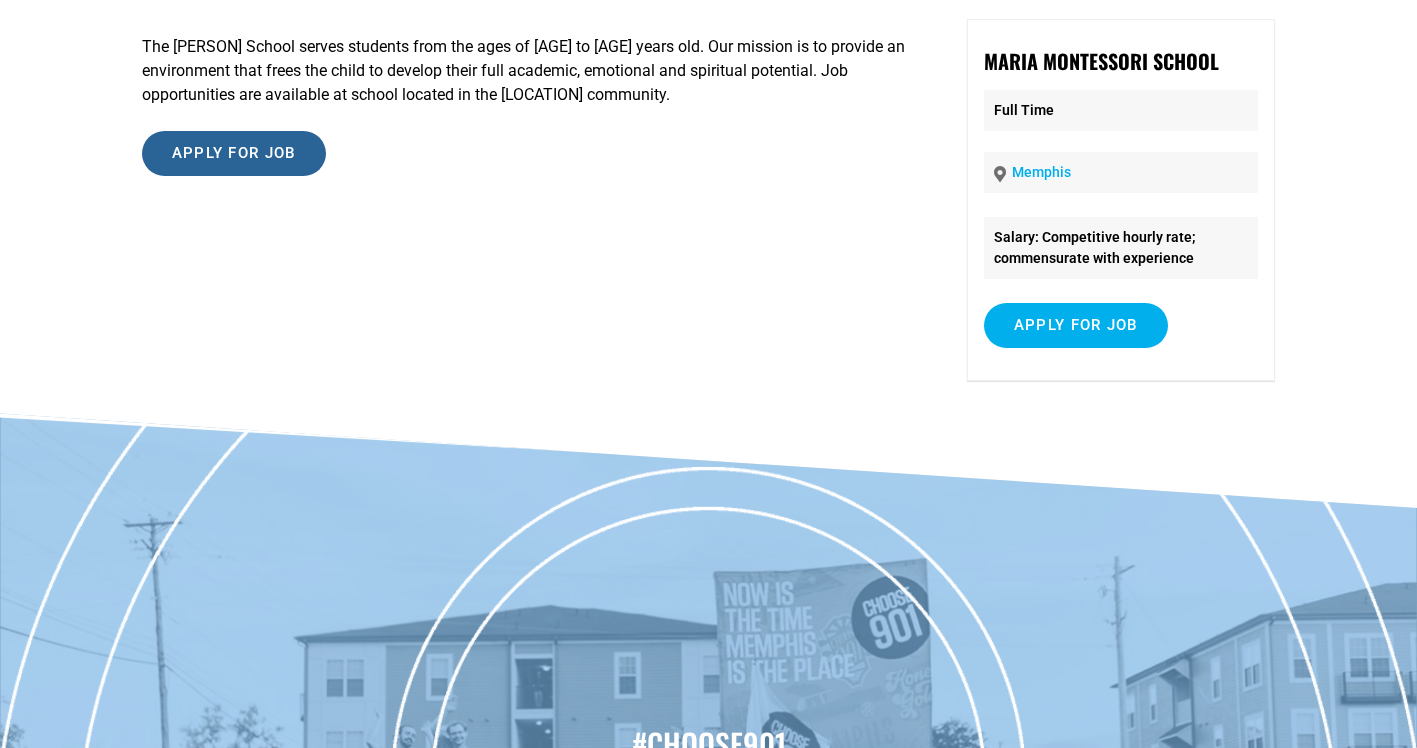 click on "Apply for job" at bounding box center [234, 153] 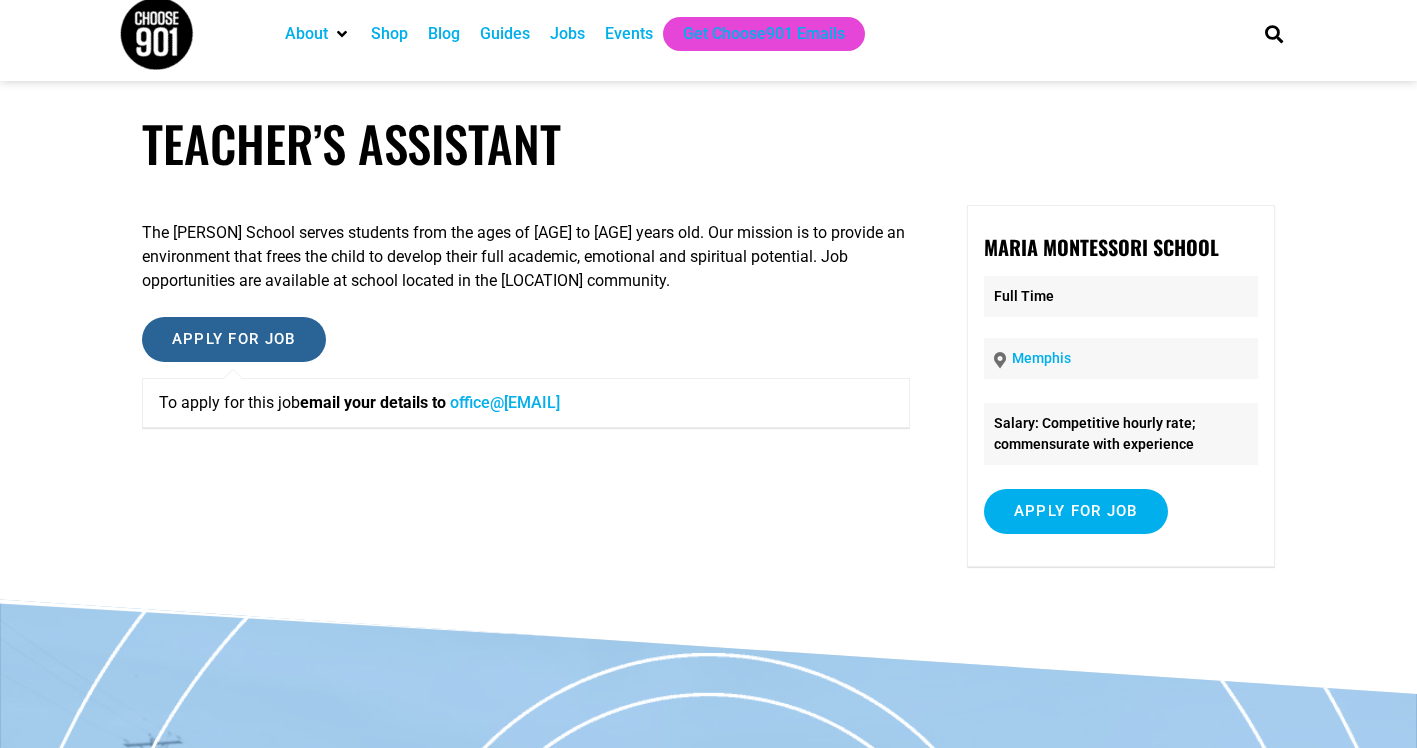 scroll, scrollTop: 0, scrollLeft: 0, axis: both 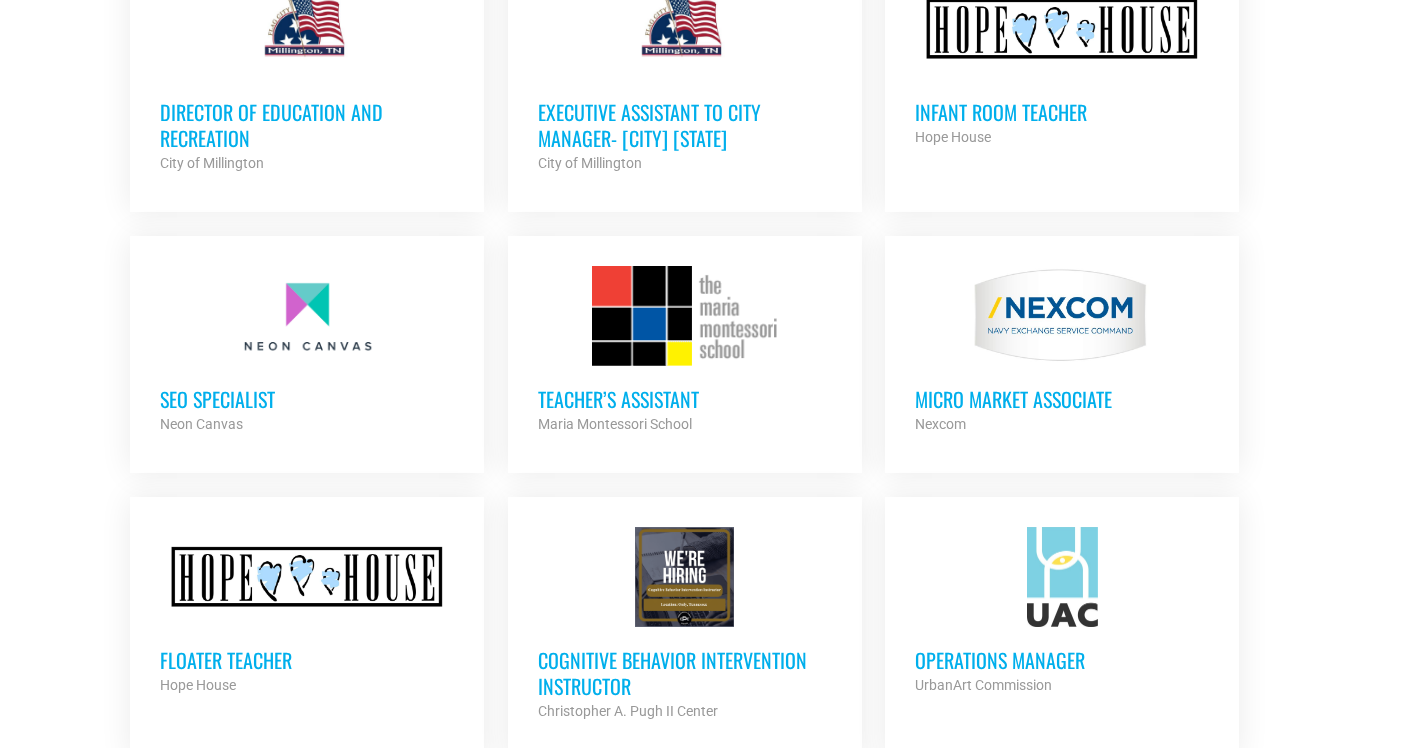 click on "Floater Teacher" at bounding box center (307, 660) 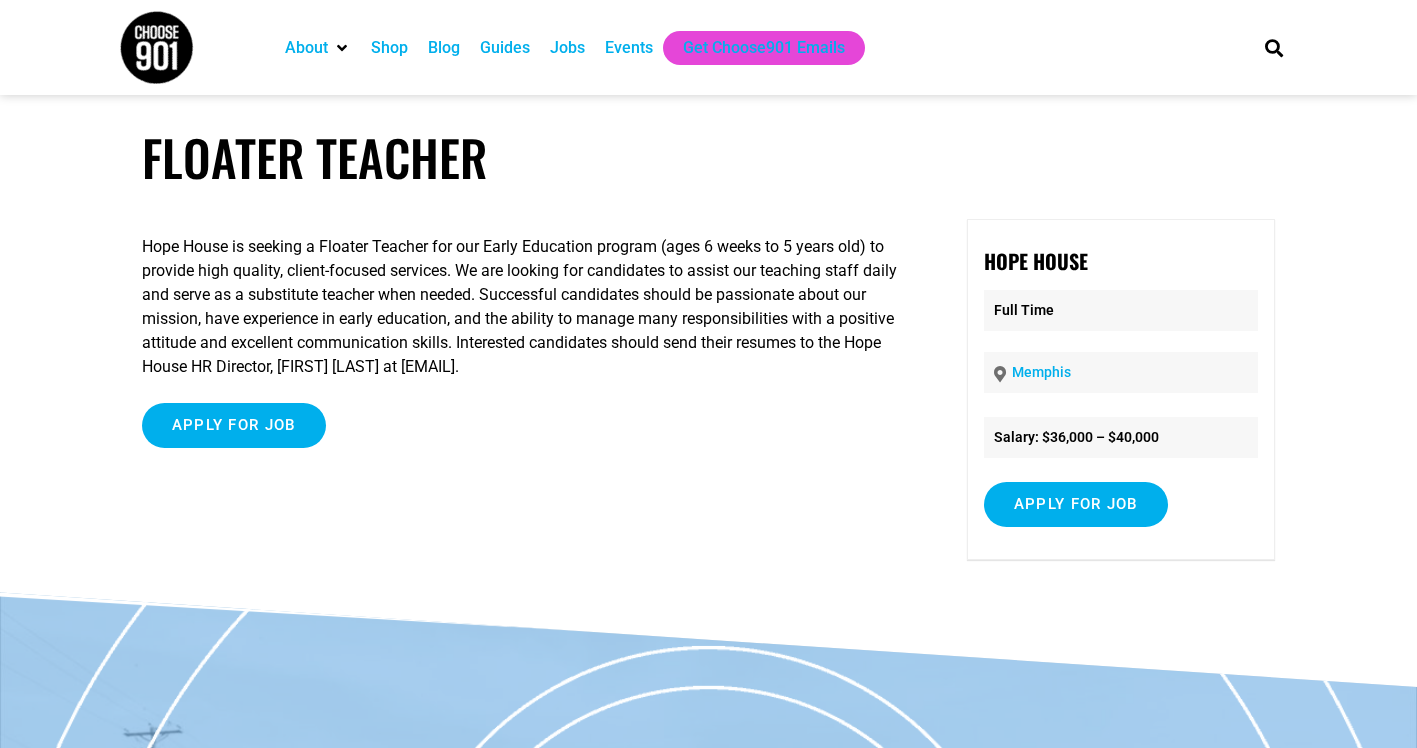scroll, scrollTop: 0, scrollLeft: 0, axis: both 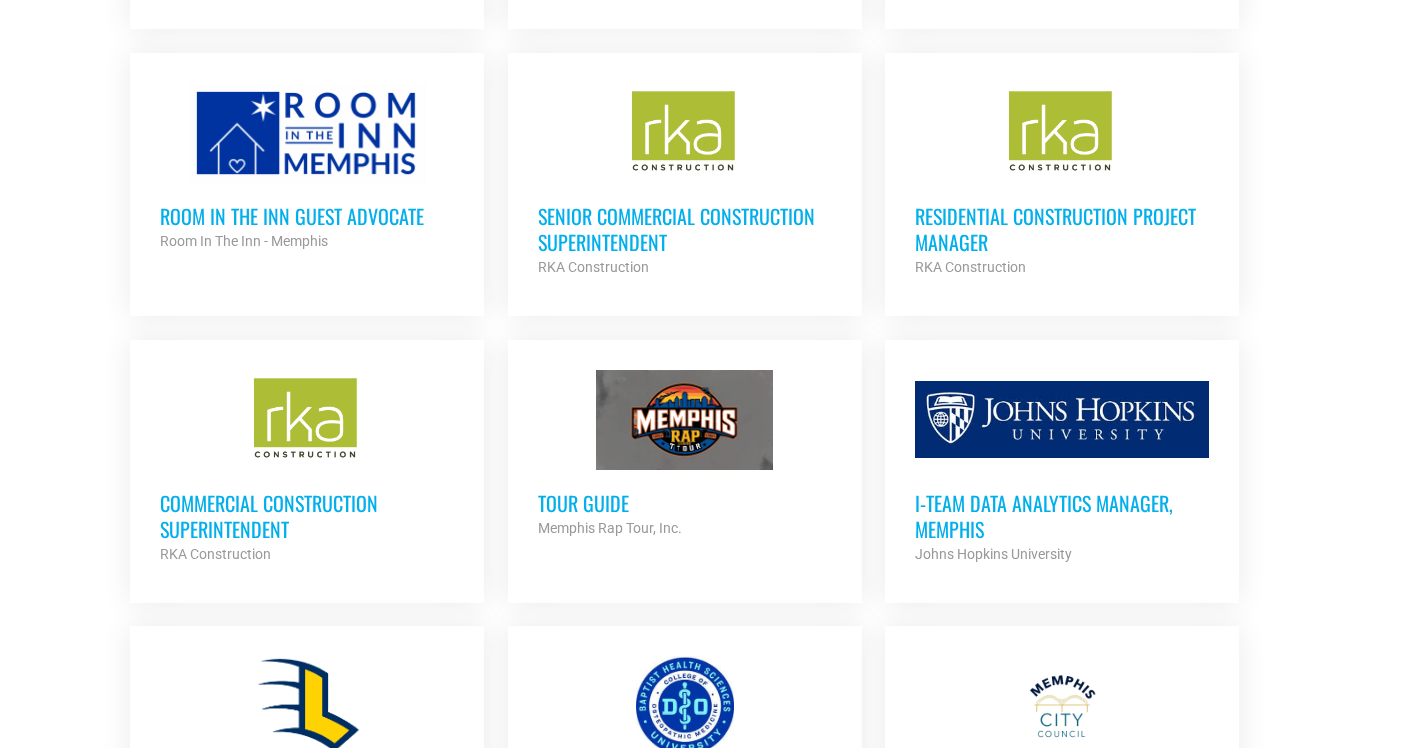 click on "Tour Guide" at bounding box center (685, 503) 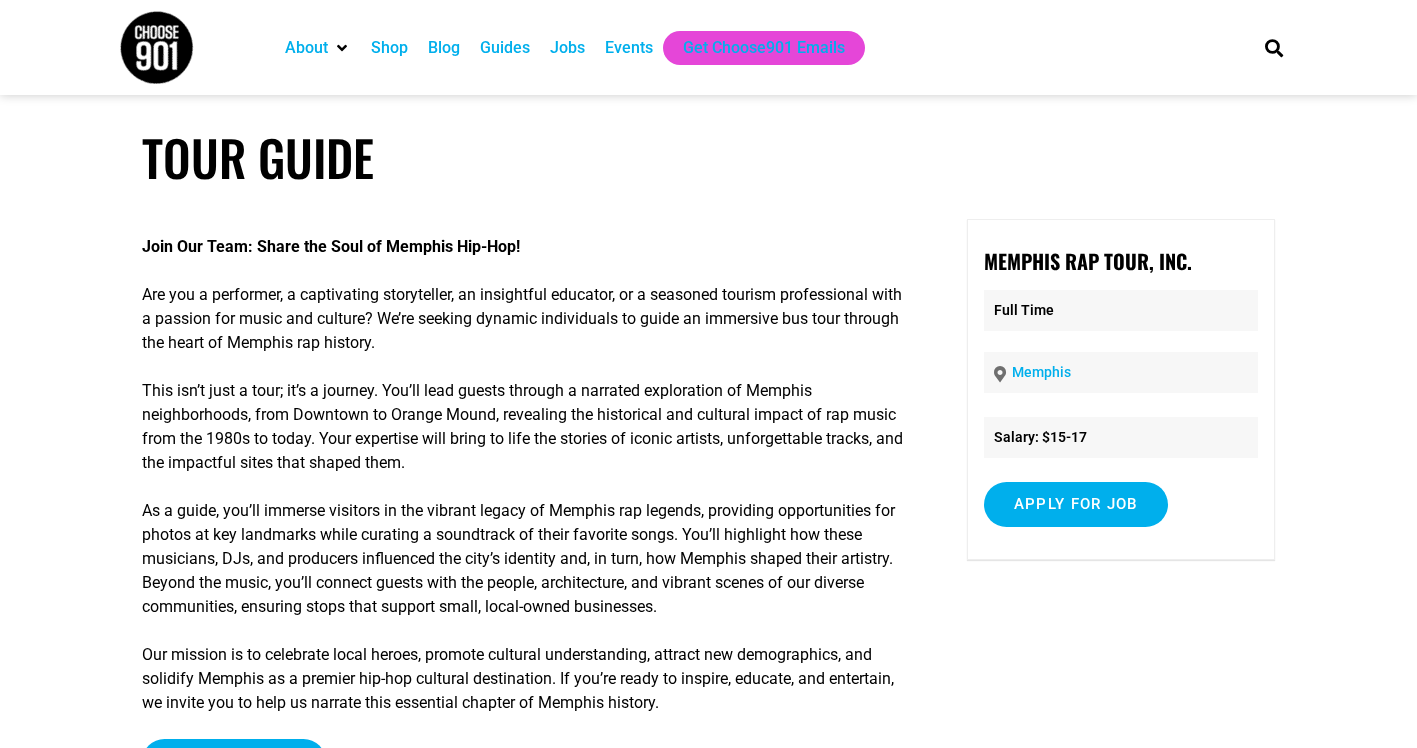 scroll, scrollTop: 0, scrollLeft: 0, axis: both 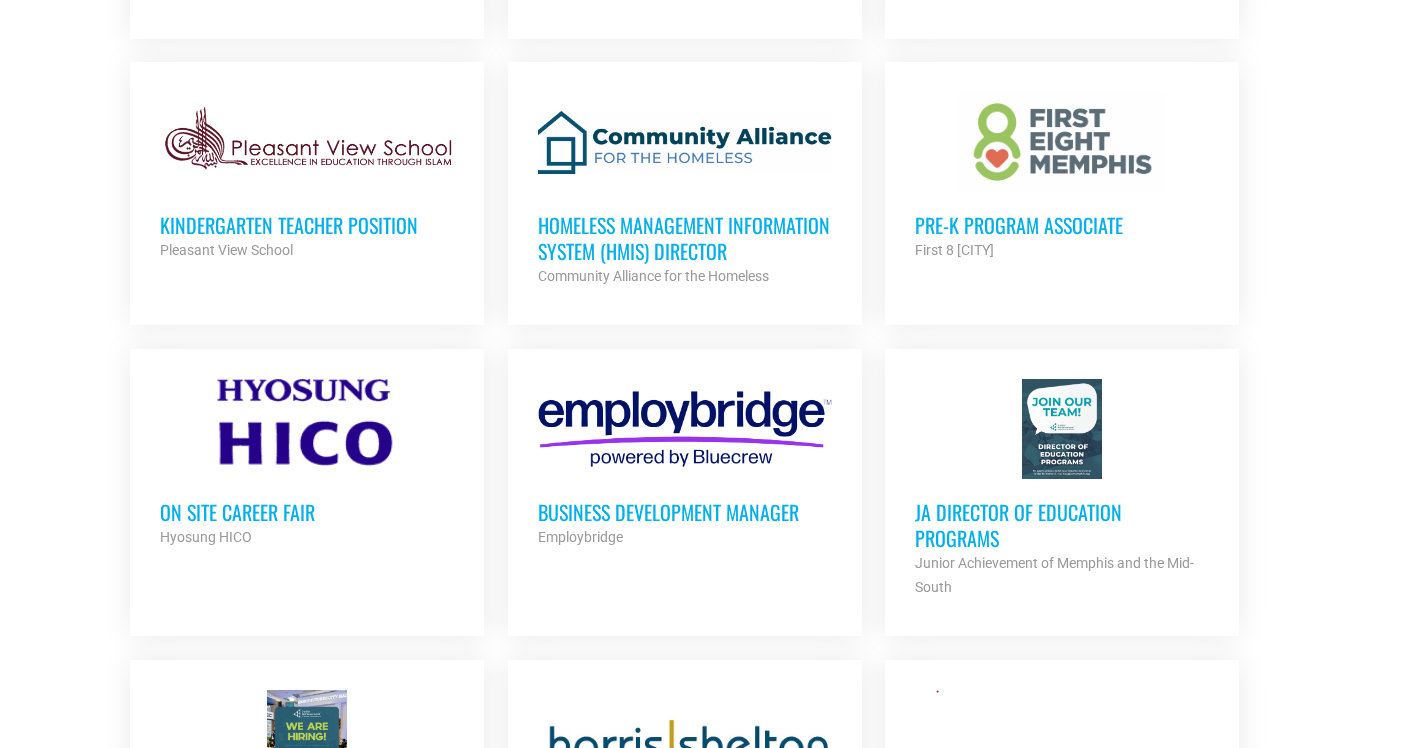 click on "JA Director of Education Programs" at bounding box center [1062, 525] 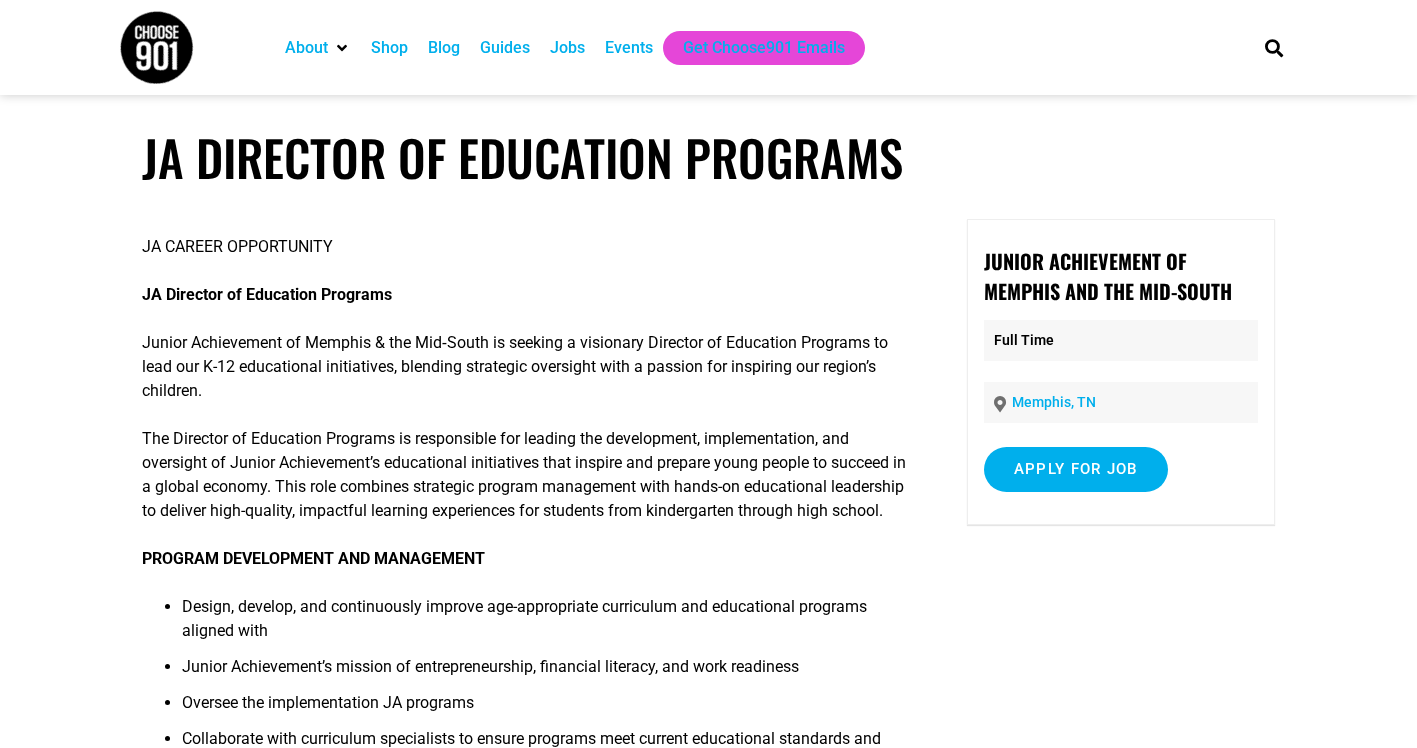 scroll, scrollTop: 0, scrollLeft: 0, axis: both 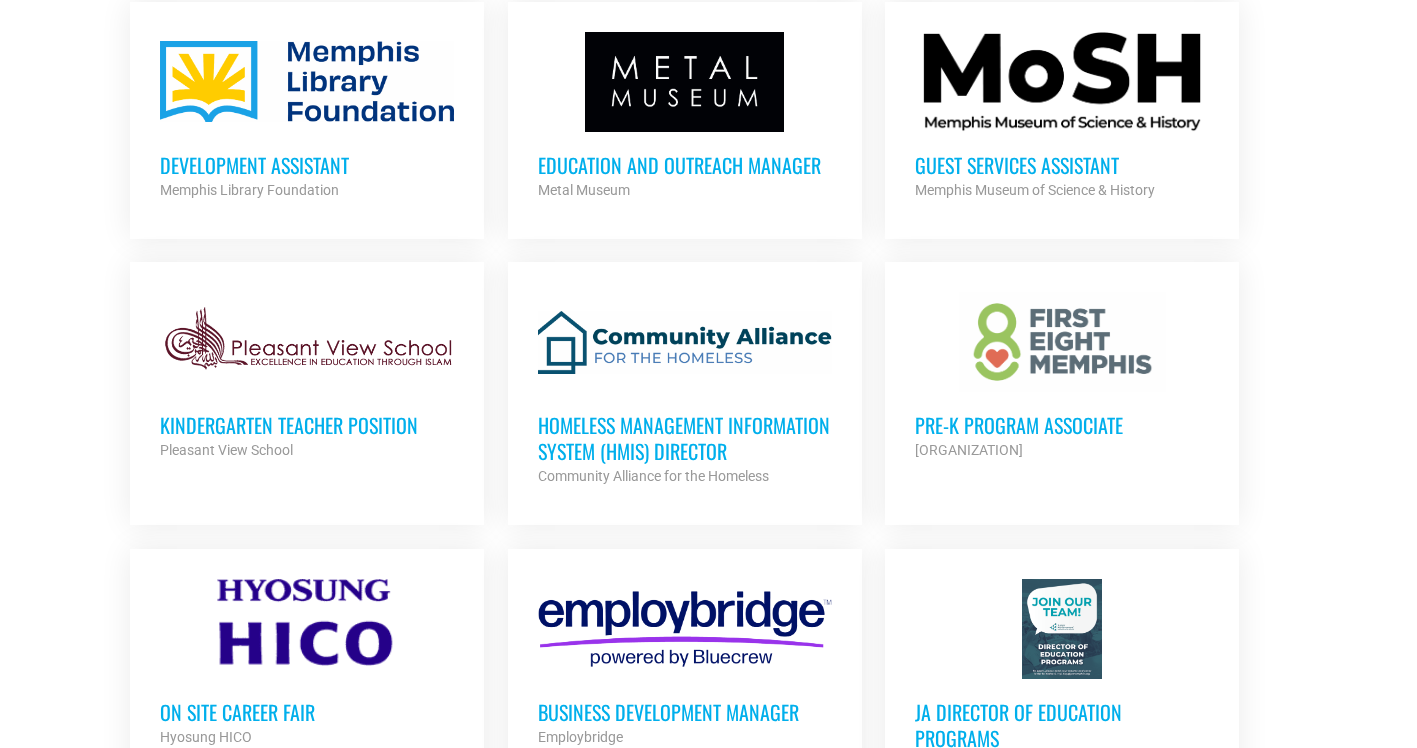 click on "Pre-K Program Associate" at bounding box center [1062, 425] 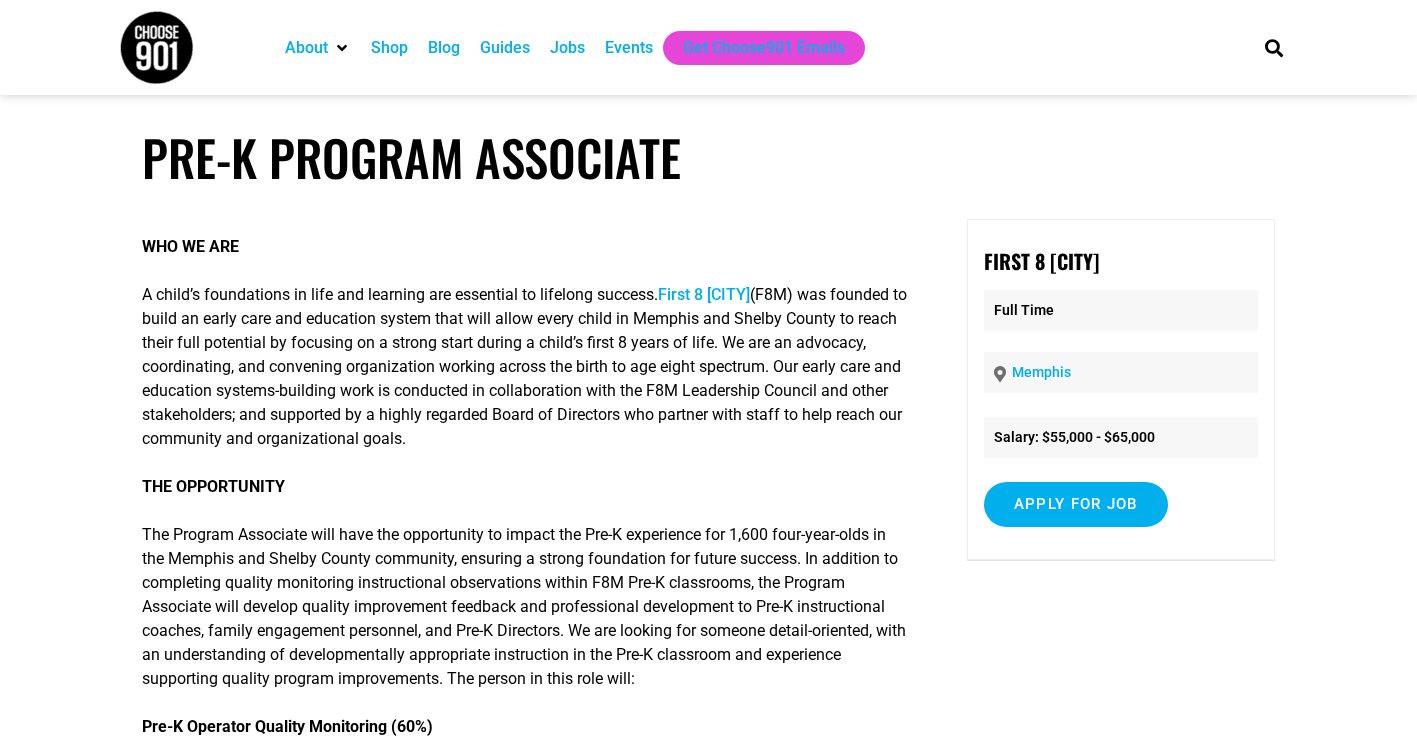 scroll, scrollTop: 0, scrollLeft: 0, axis: both 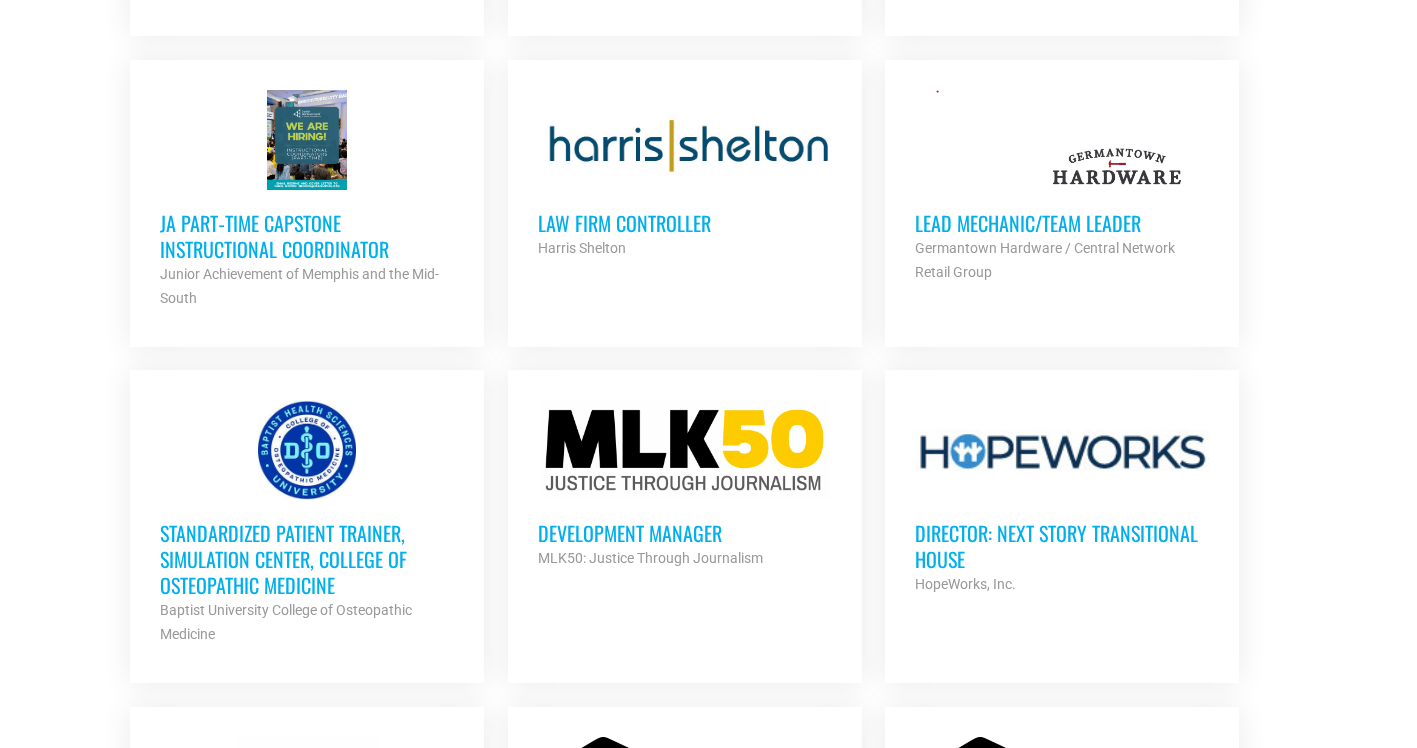 click on "Lead Mechanic/Team Leader" at bounding box center (1062, 223) 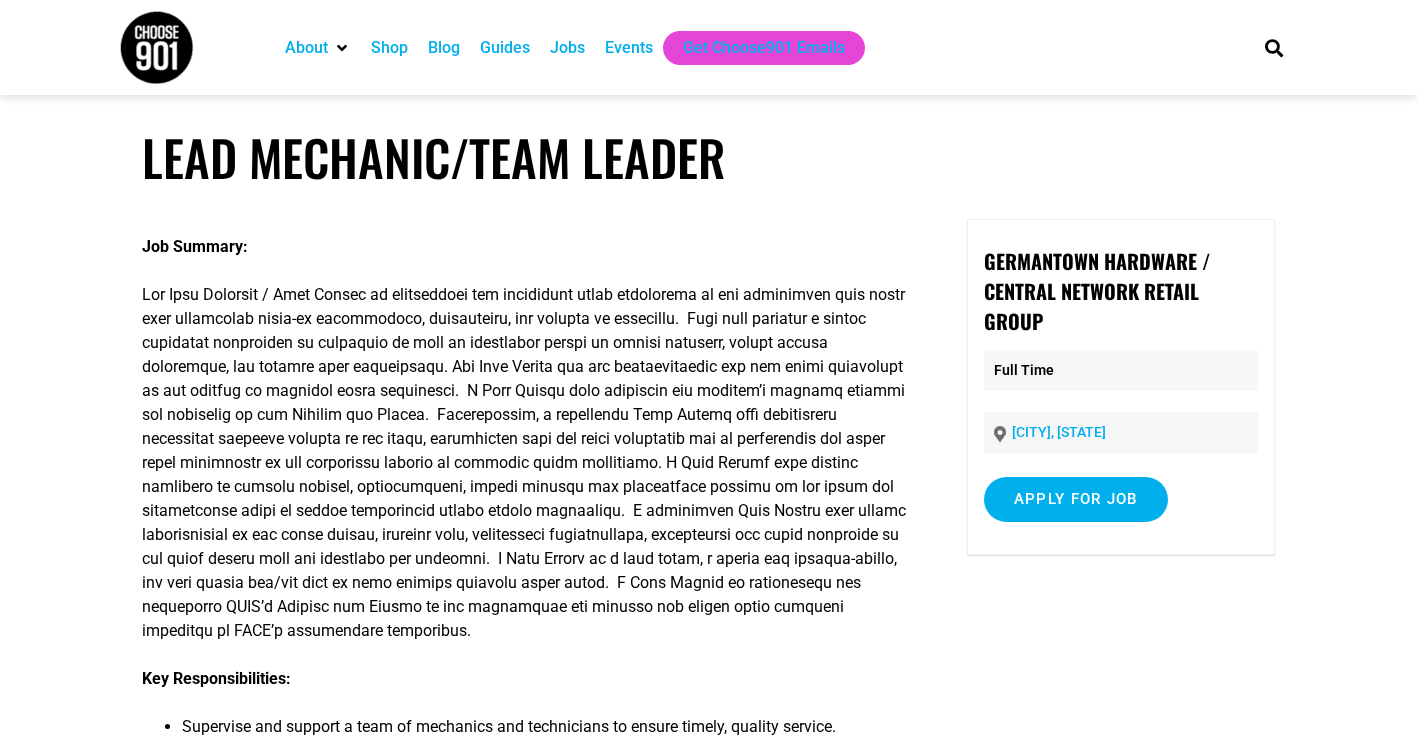 scroll, scrollTop: 0, scrollLeft: 0, axis: both 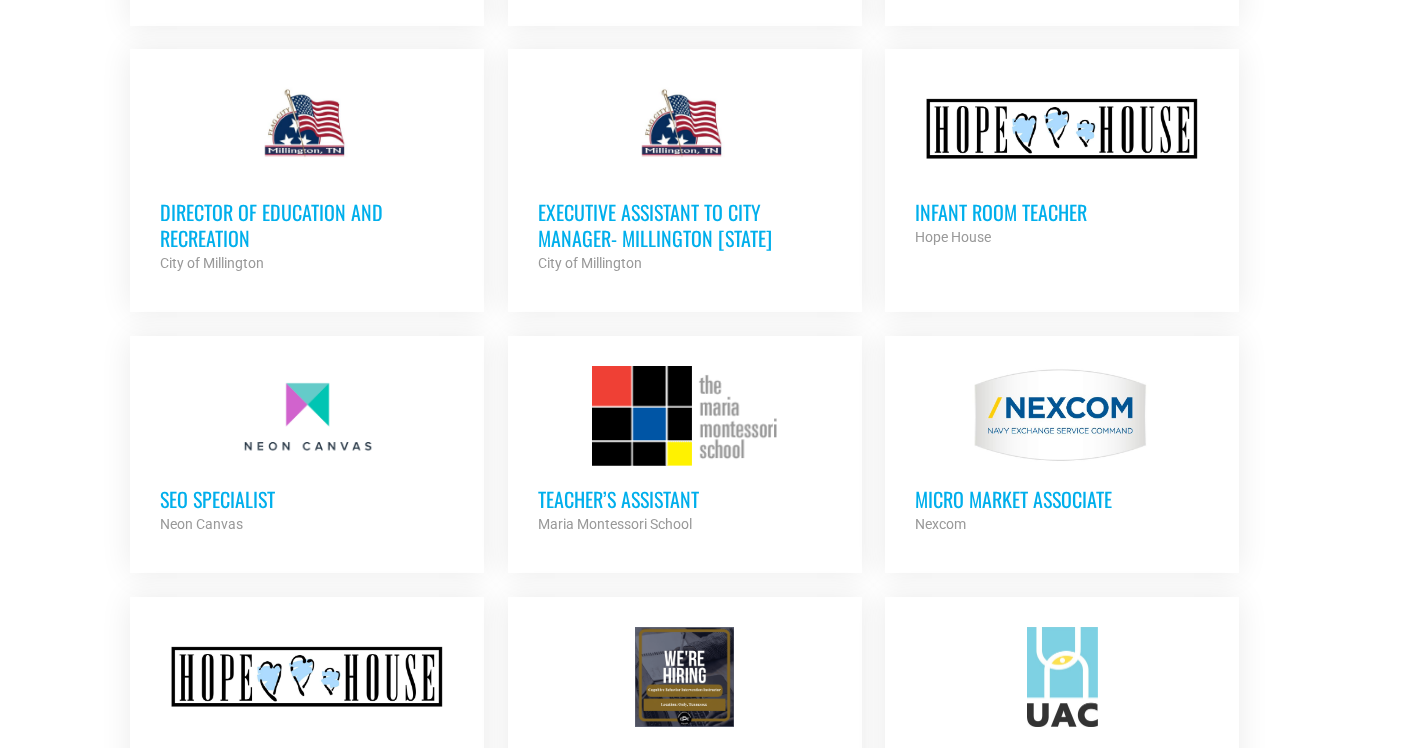 click on "Teacher’s Assistant" at bounding box center [685, 499] 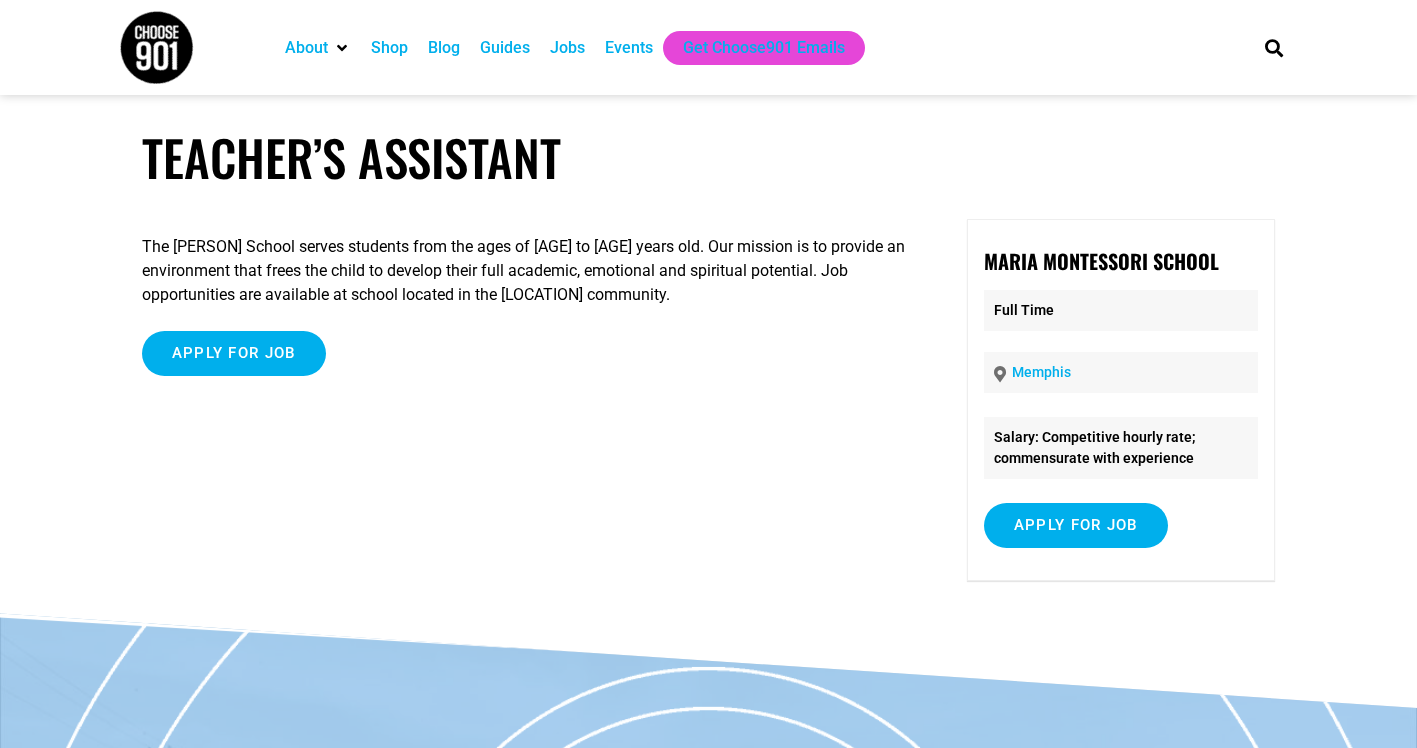 scroll, scrollTop: 0, scrollLeft: 0, axis: both 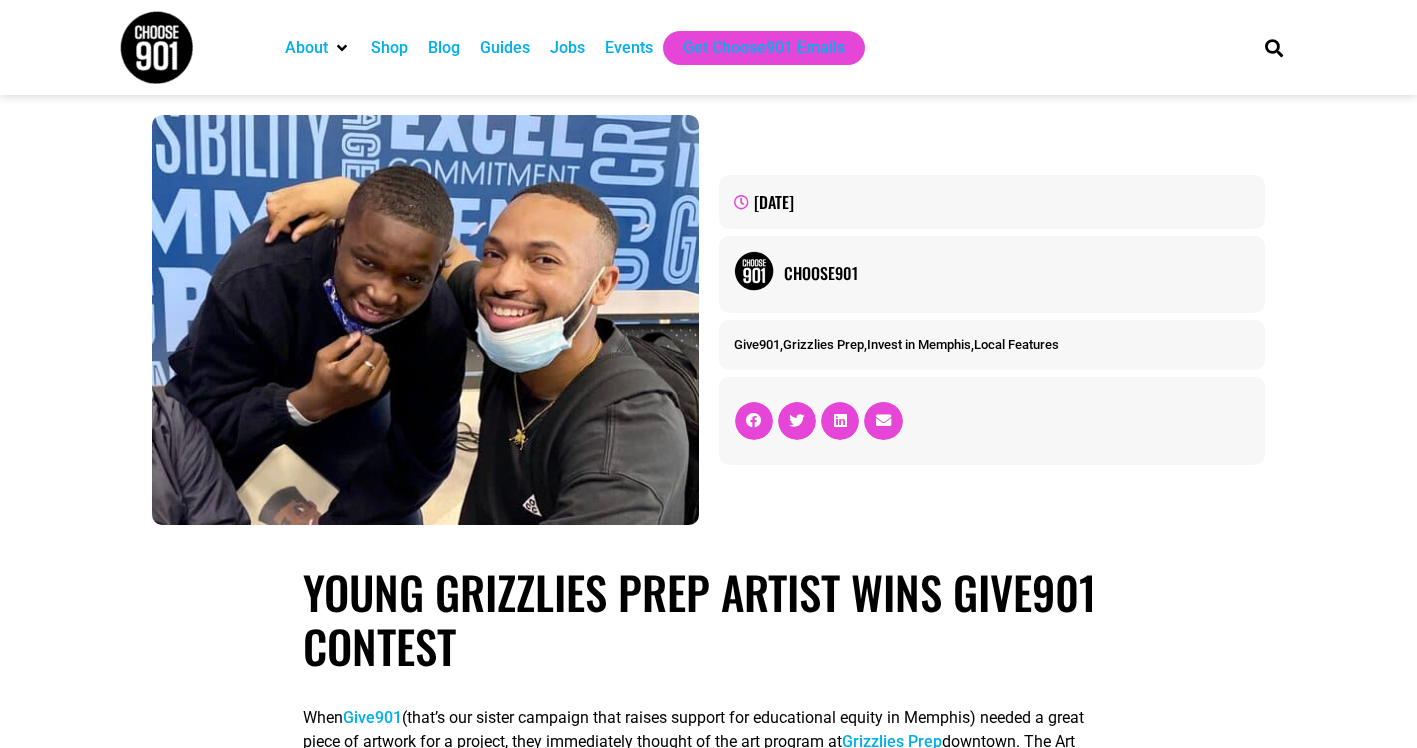 click on "Blog" at bounding box center (444, 48) 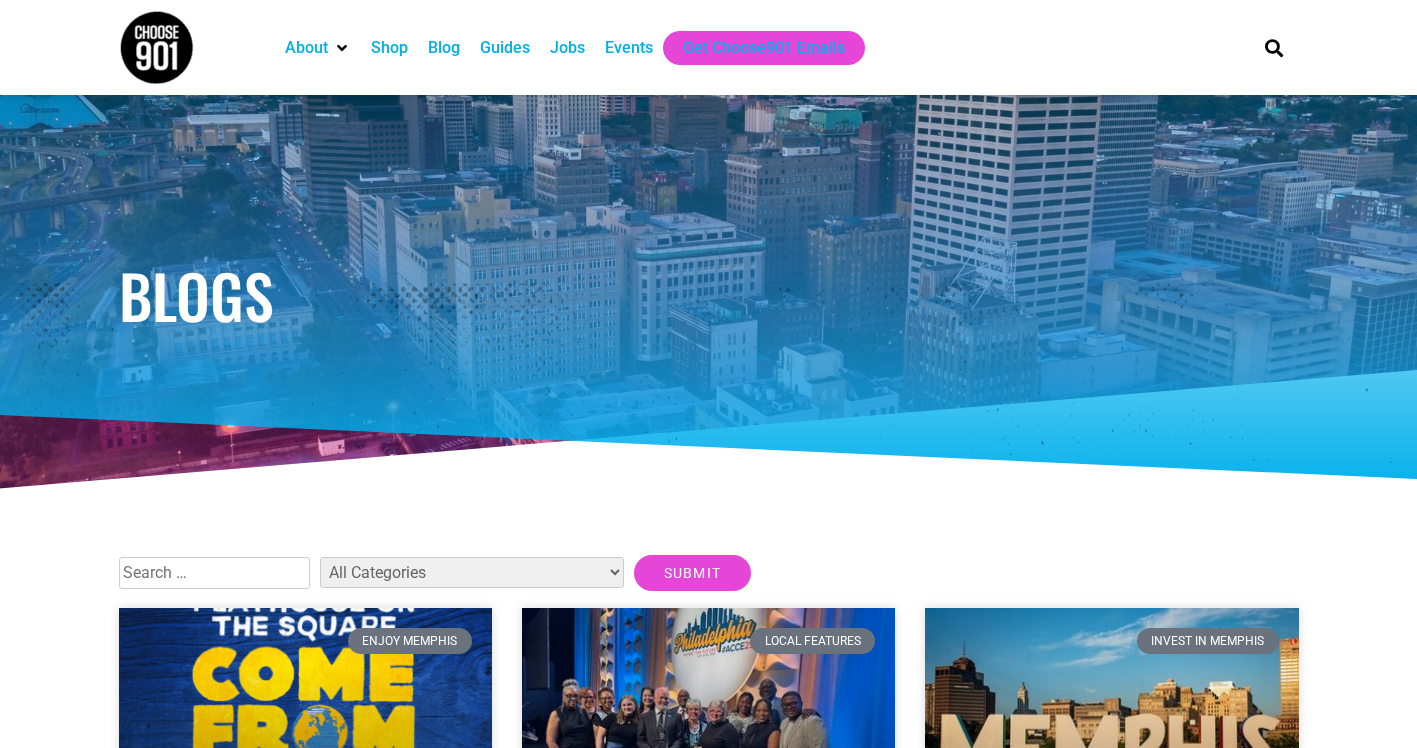 scroll, scrollTop: 0, scrollLeft: 0, axis: both 